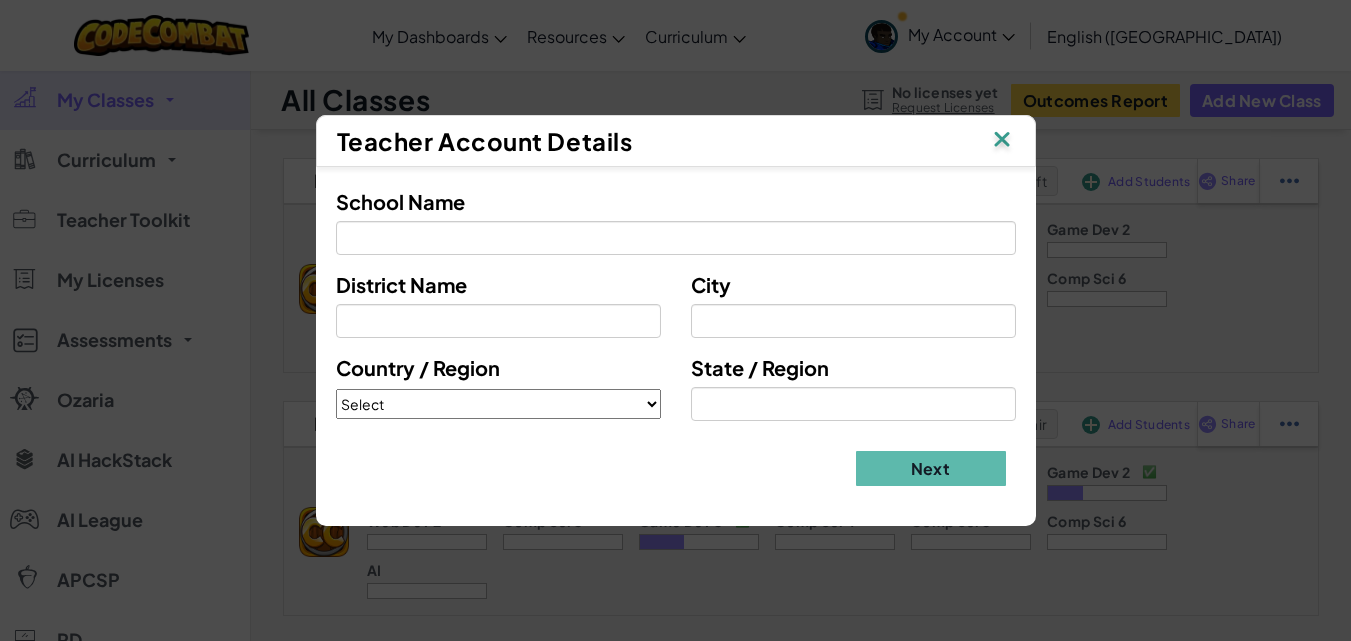 scroll, scrollTop: 0, scrollLeft: 0, axis: both 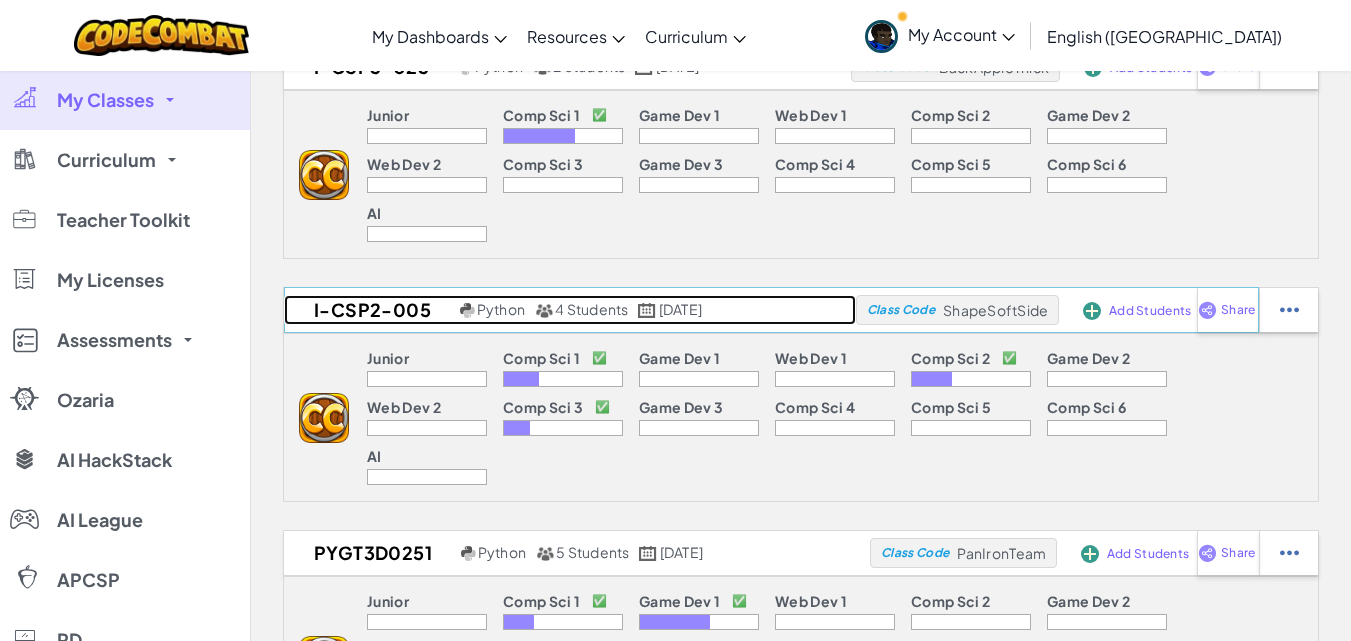 click on "I-CSP2-005" at bounding box center [369, 310] 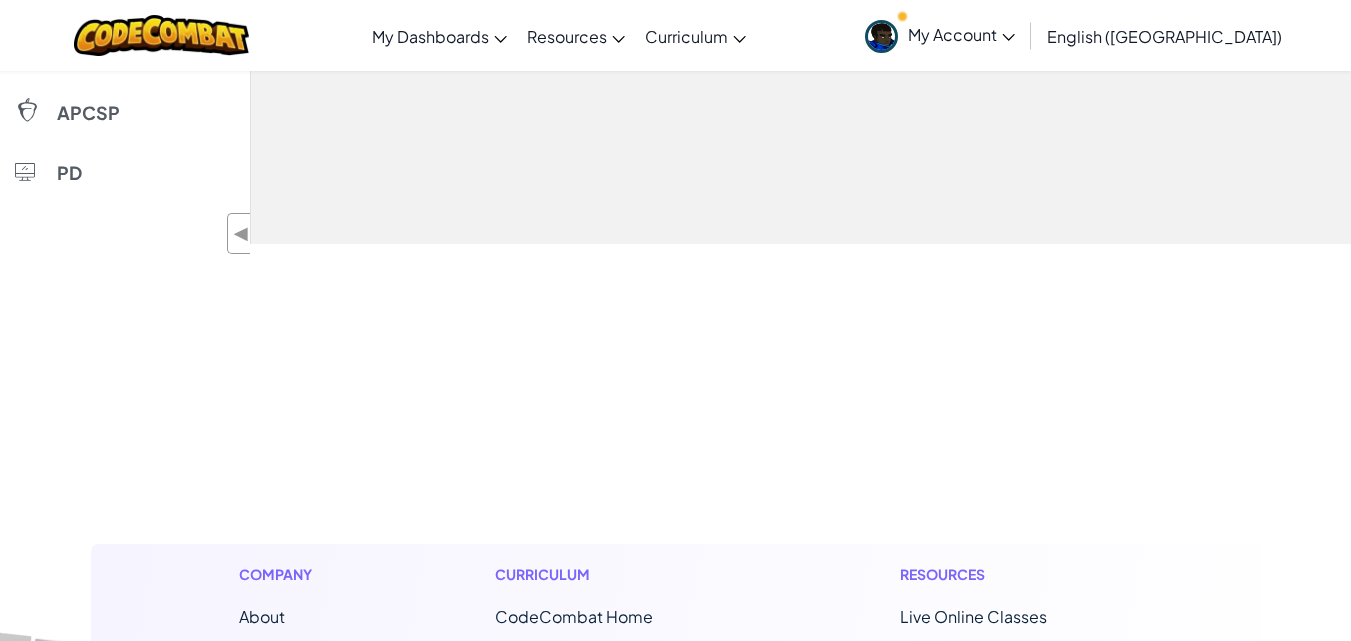 scroll, scrollTop: 0, scrollLeft: 0, axis: both 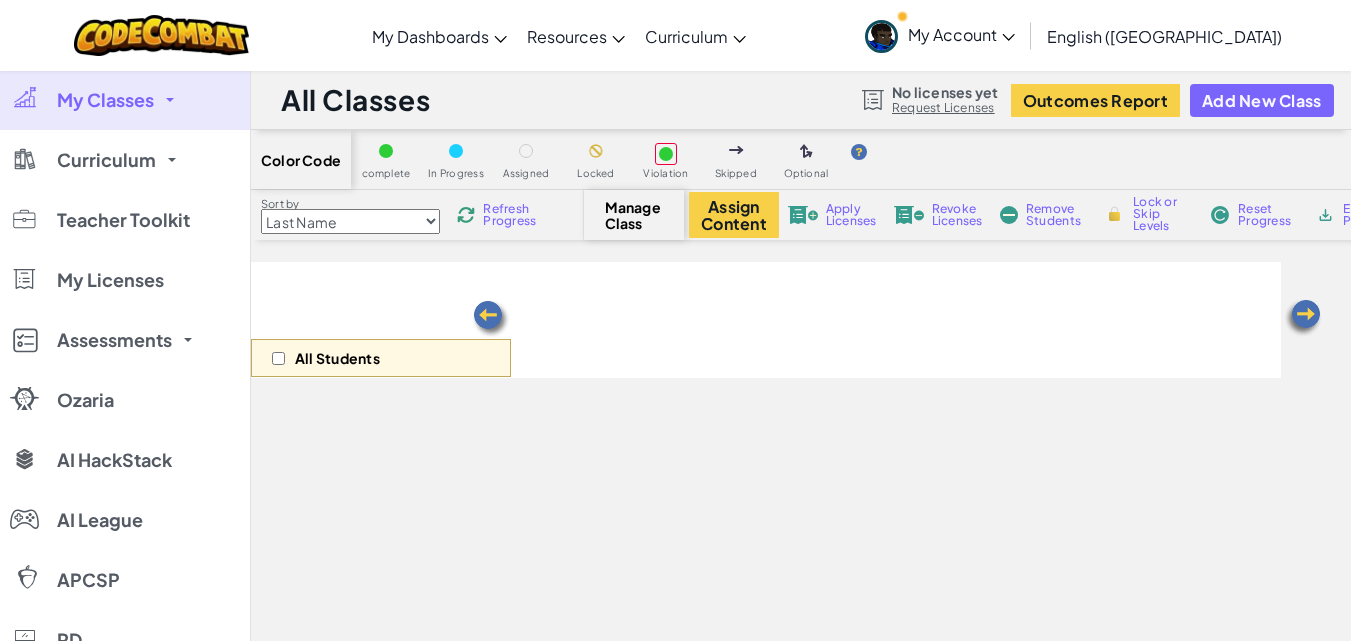 select on "56462f935afde0c6fd30fc8c" 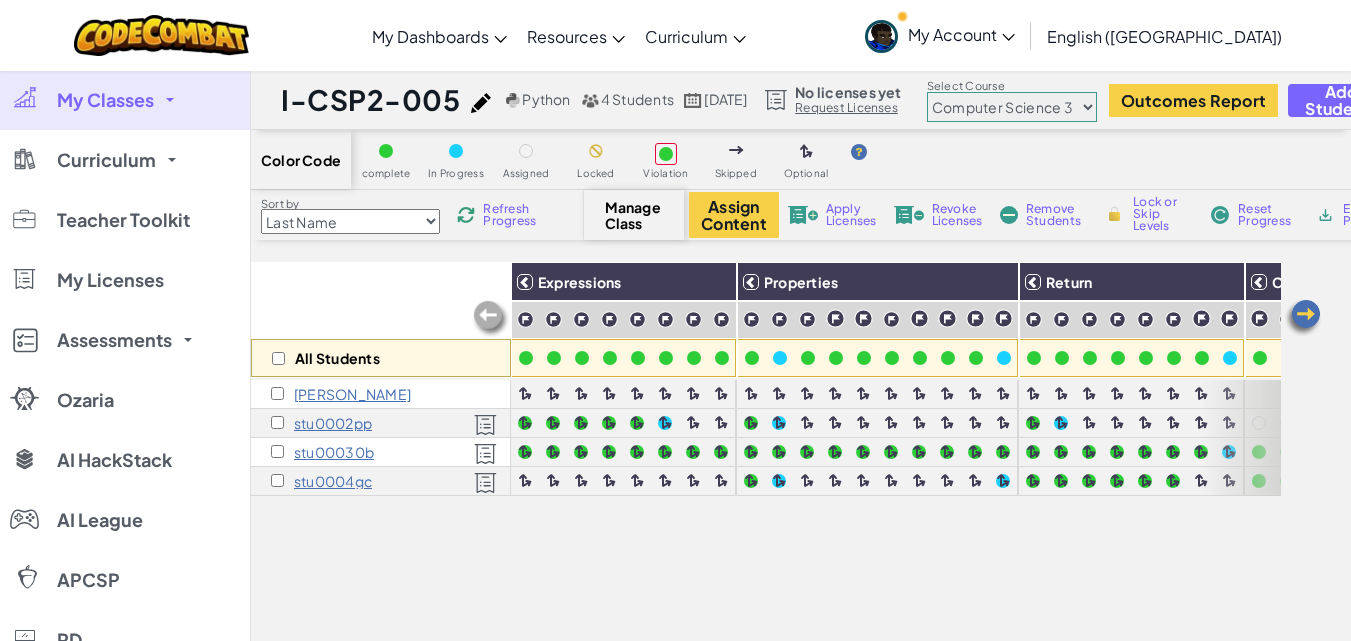 click at bounding box center (1303, 318) 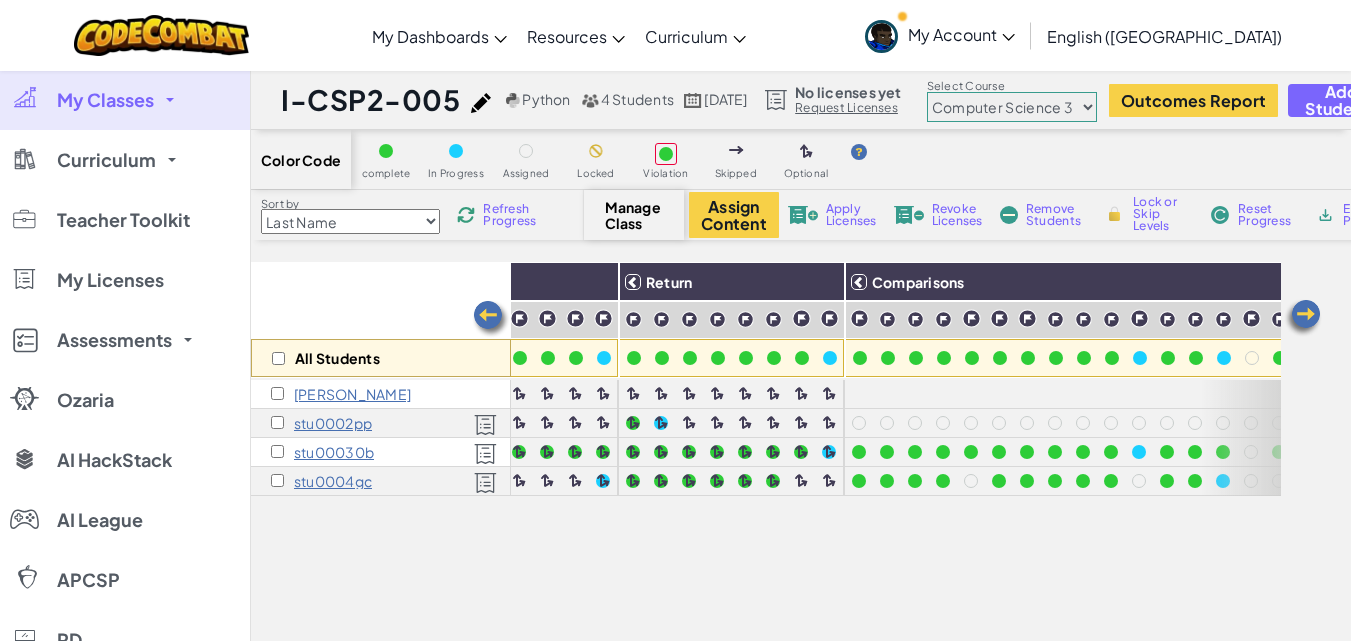 click at bounding box center (1303, 318) 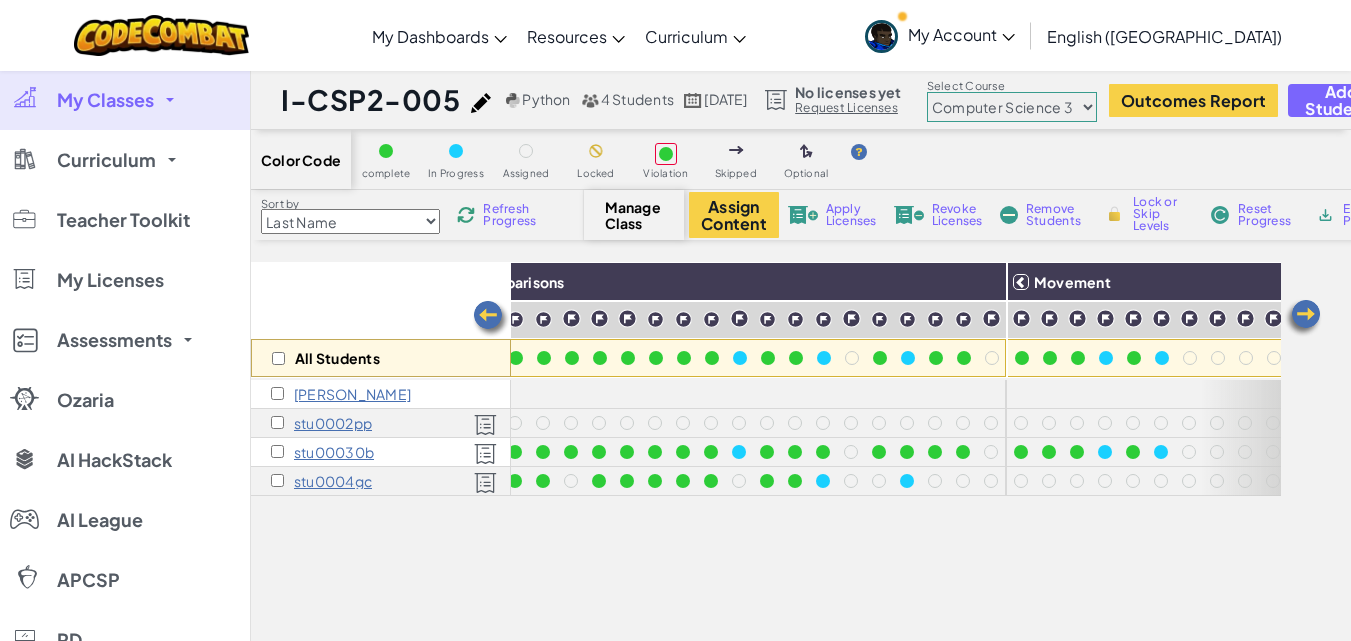 click at bounding box center (1303, 318) 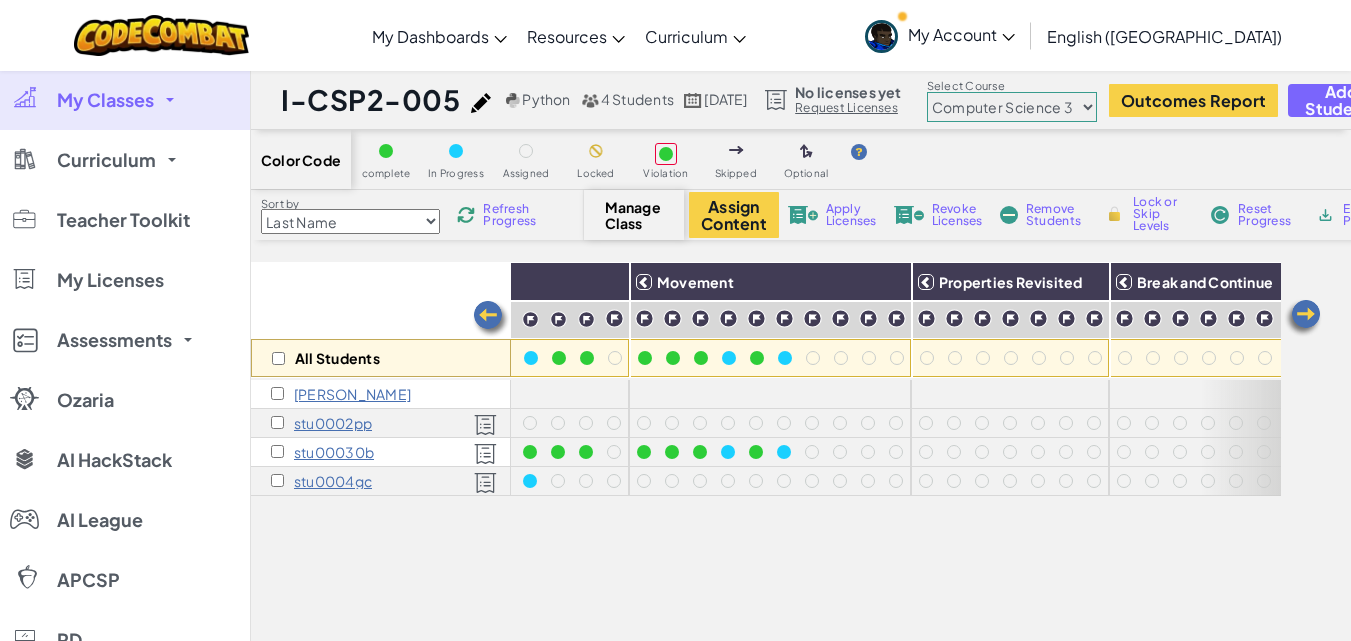 scroll, scrollTop: 0, scrollLeft: 1200, axis: horizontal 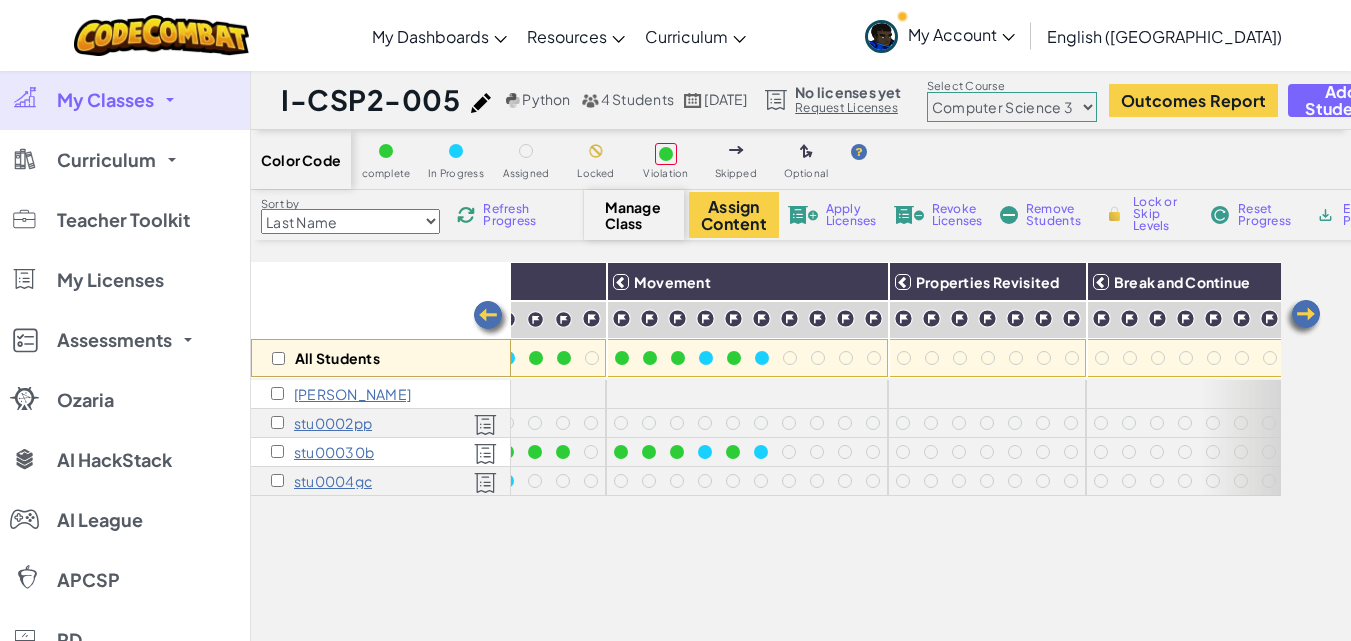 click at bounding box center [491, 319] 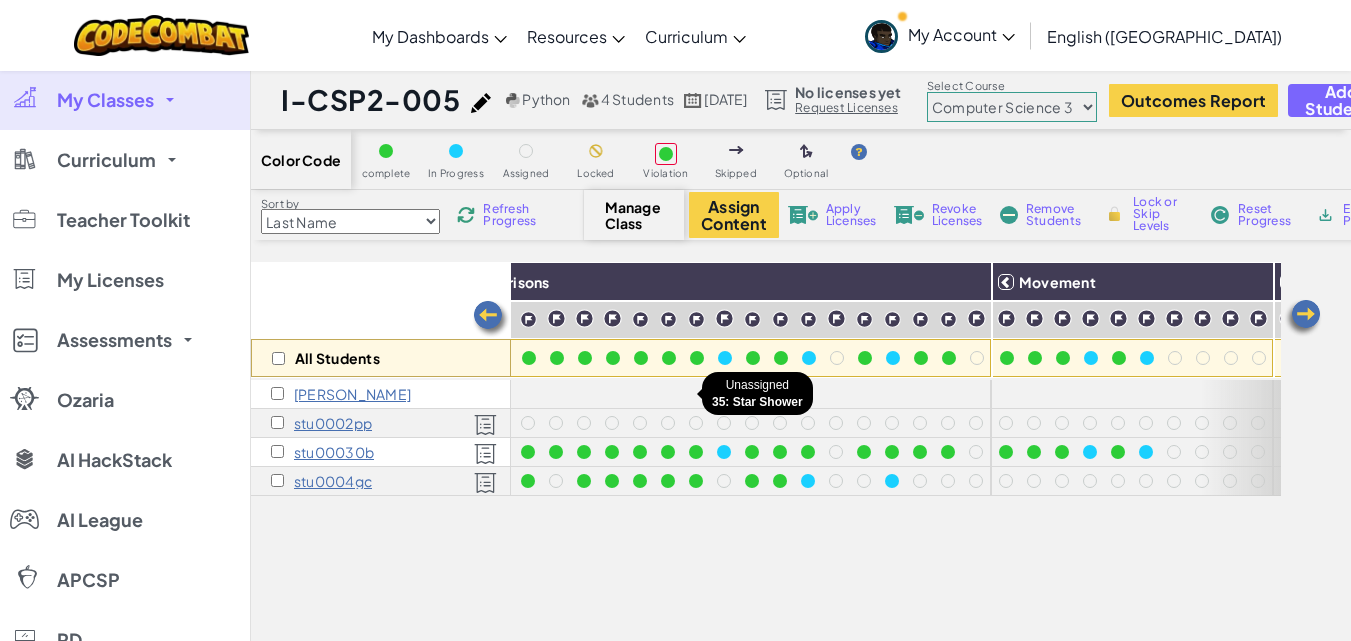 scroll, scrollTop: 0, scrollLeft: 800, axis: horizontal 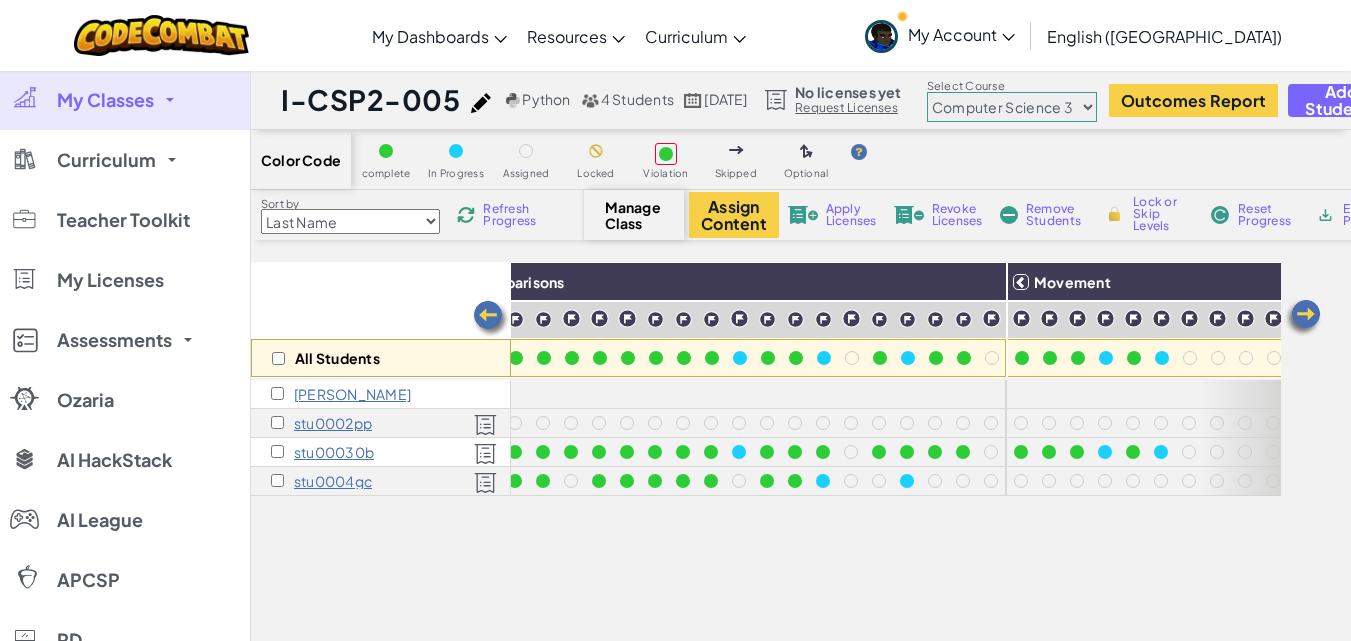 click at bounding box center [491, 319] 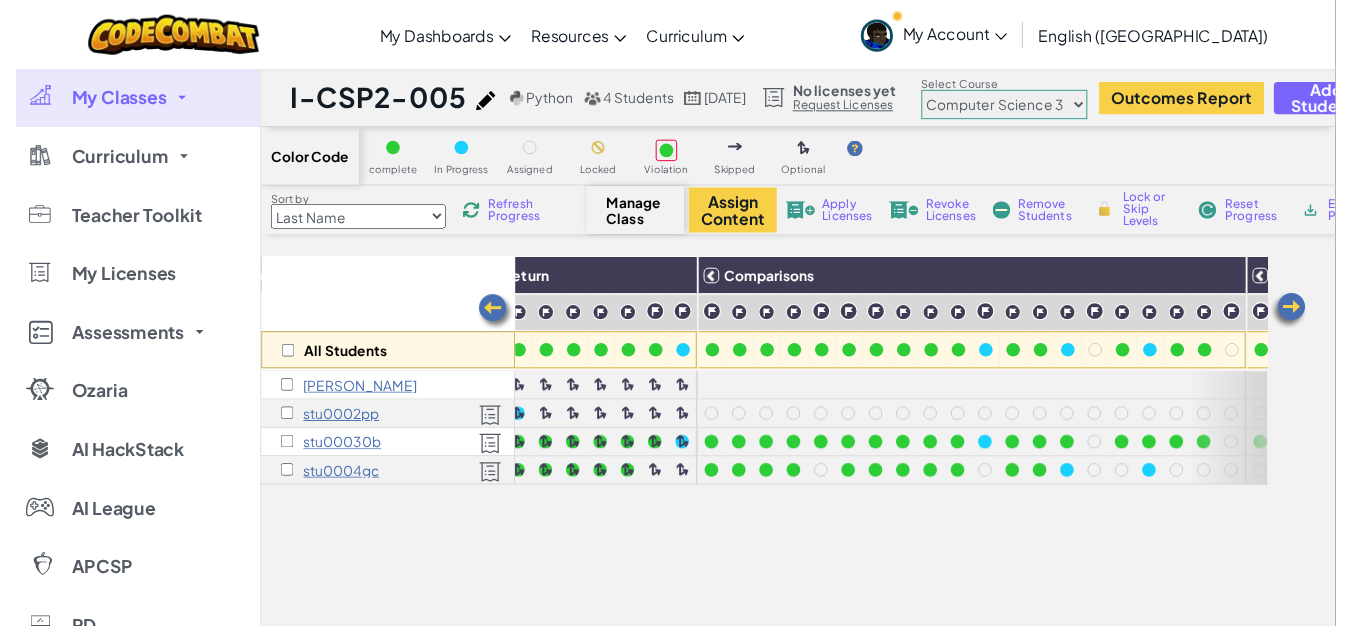 scroll, scrollTop: 0, scrollLeft: 400, axis: horizontal 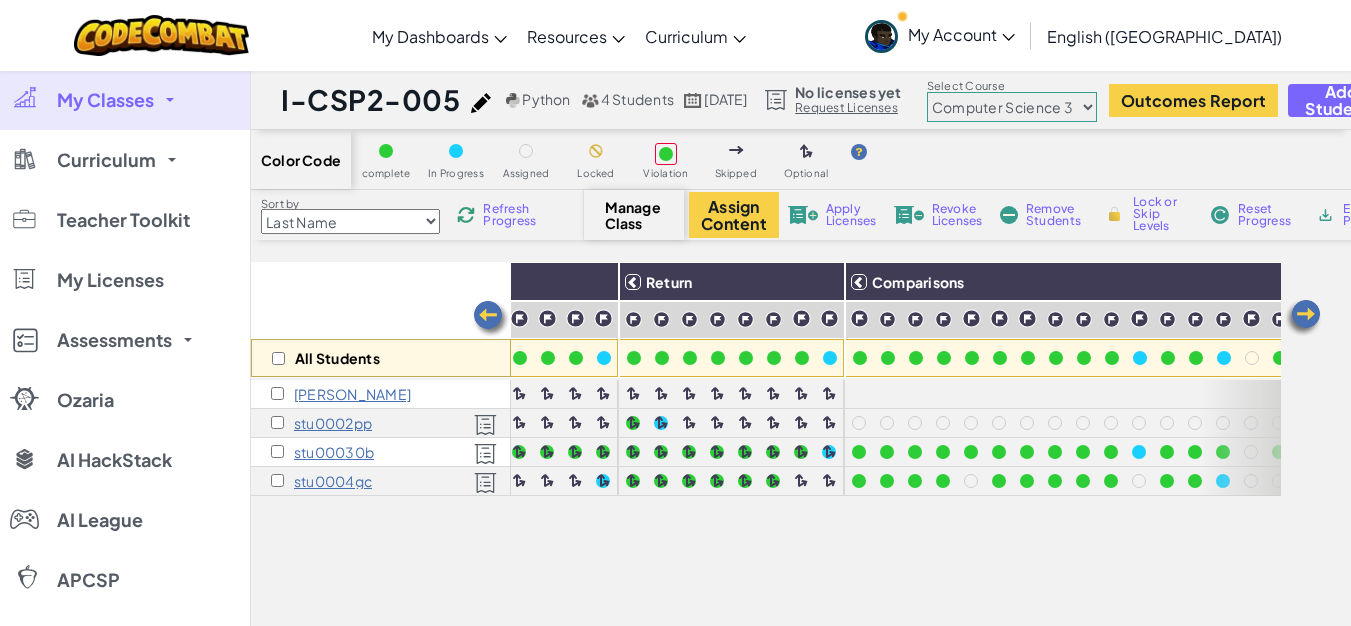 click at bounding box center (1303, 318) 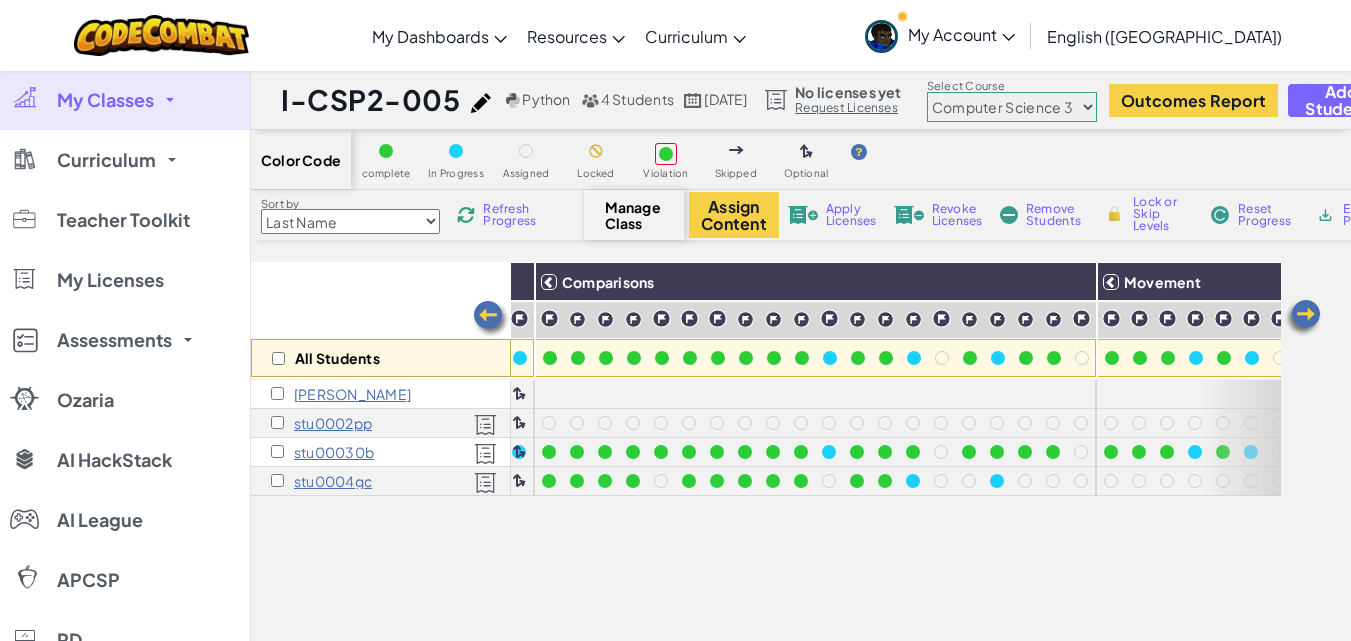 scroll, scrollTop: 0, scrollLeft: 800, axis: horizontal 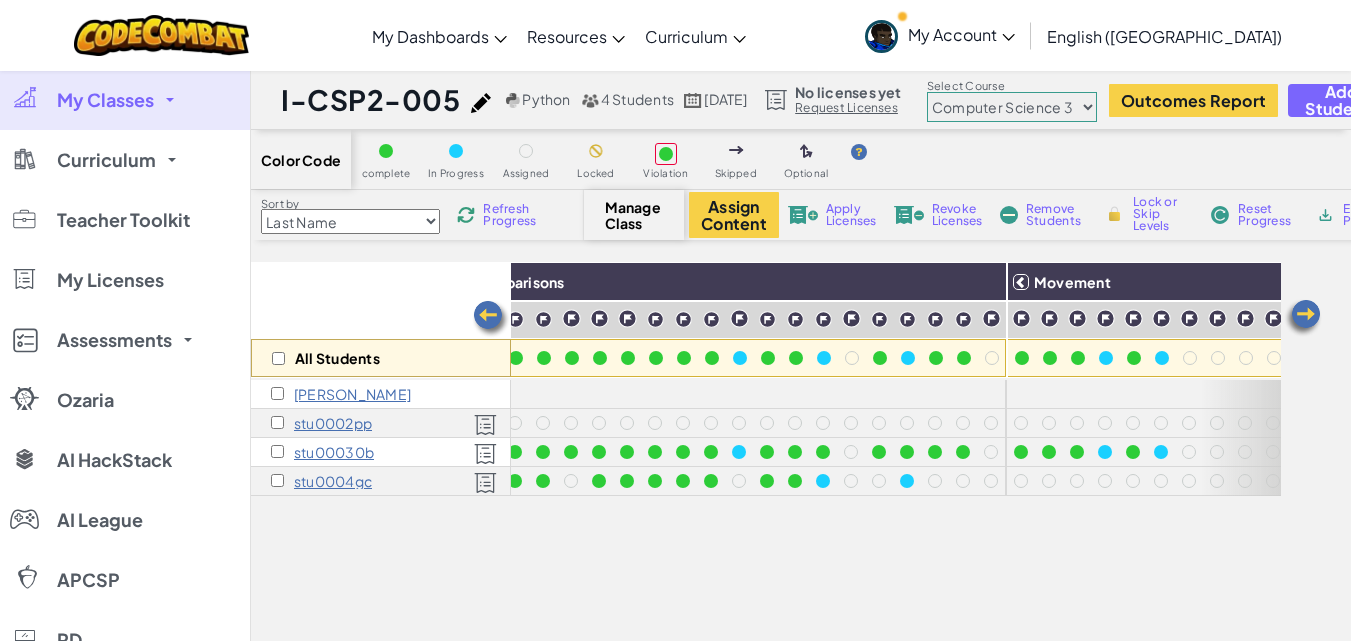 click at bounding box center (491, 319) 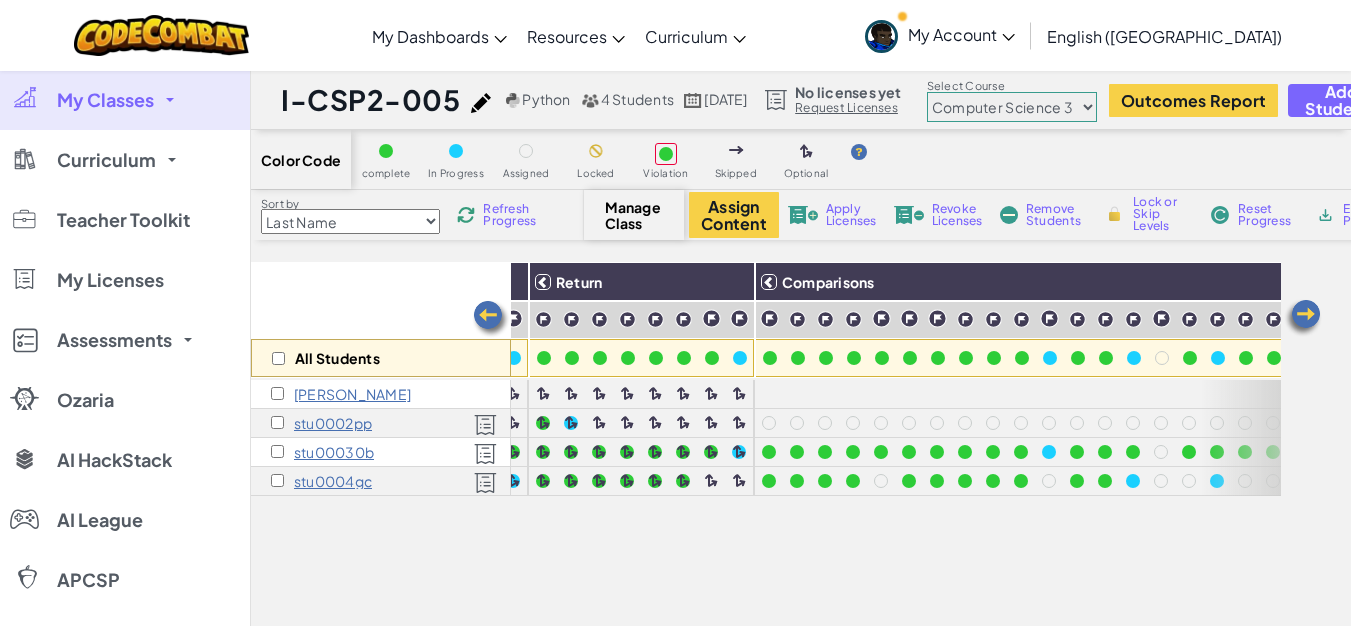 scroll, scrollTop: 0, scrollLeft: 400, axis: horizontal 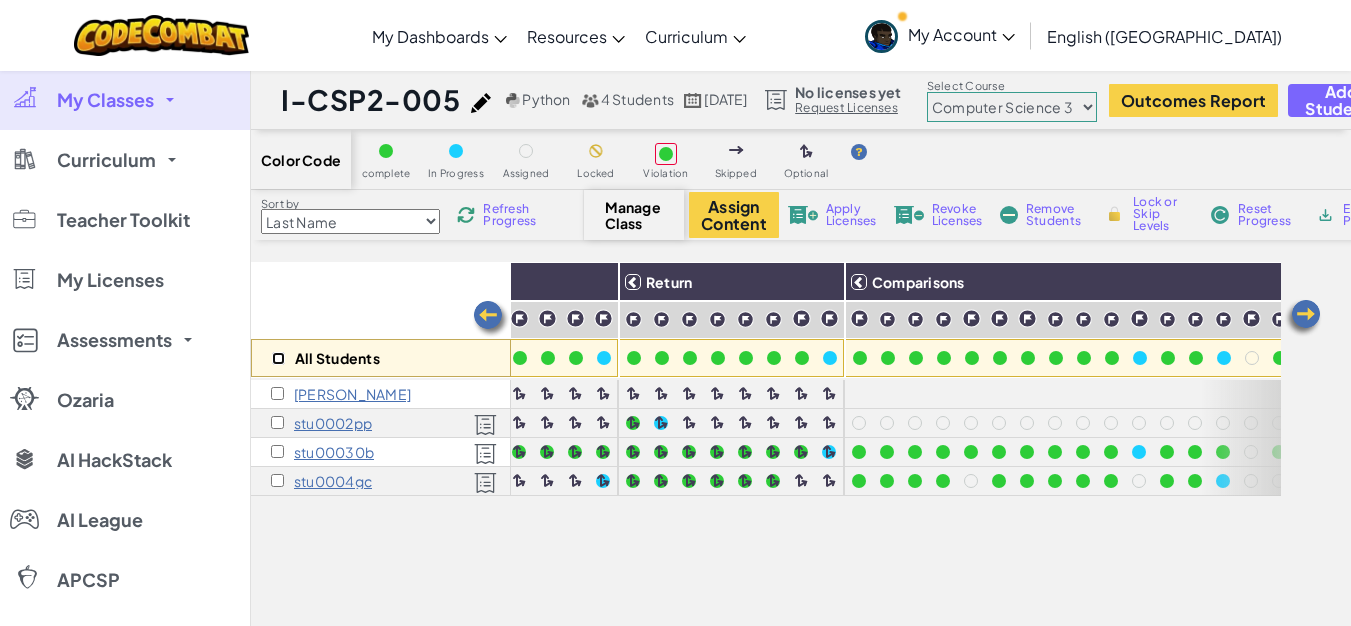 click at bounding box center (278, 358) 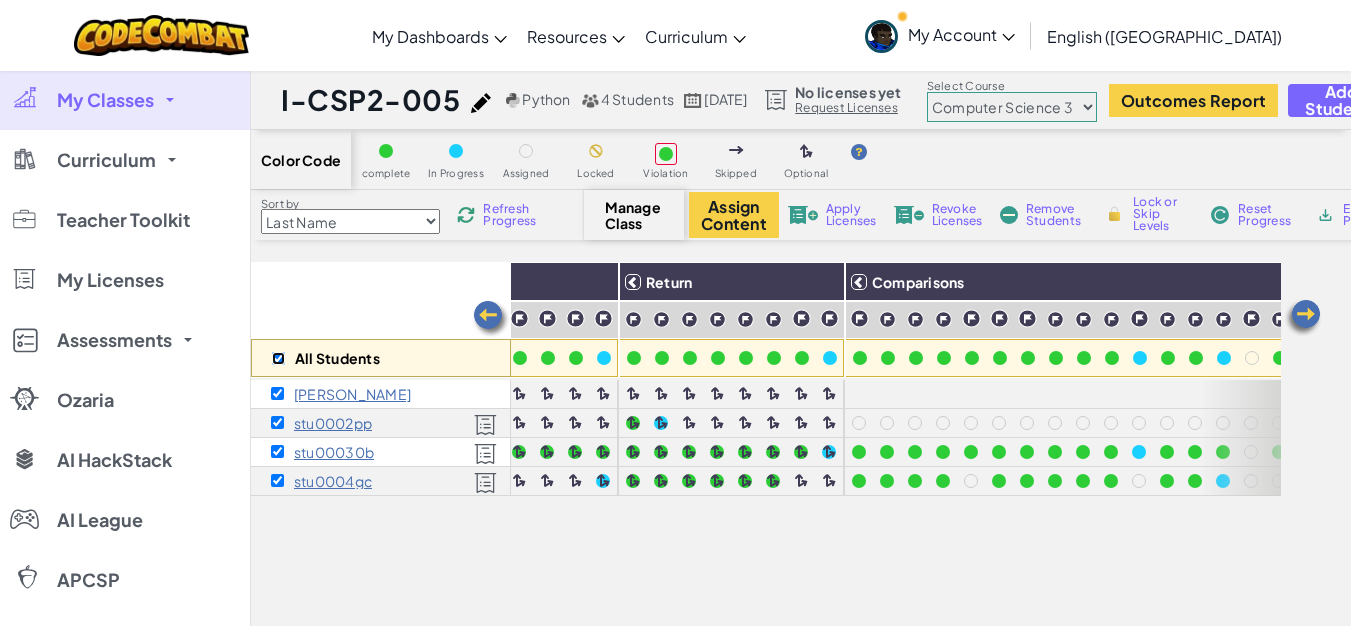 checkbox on "true" 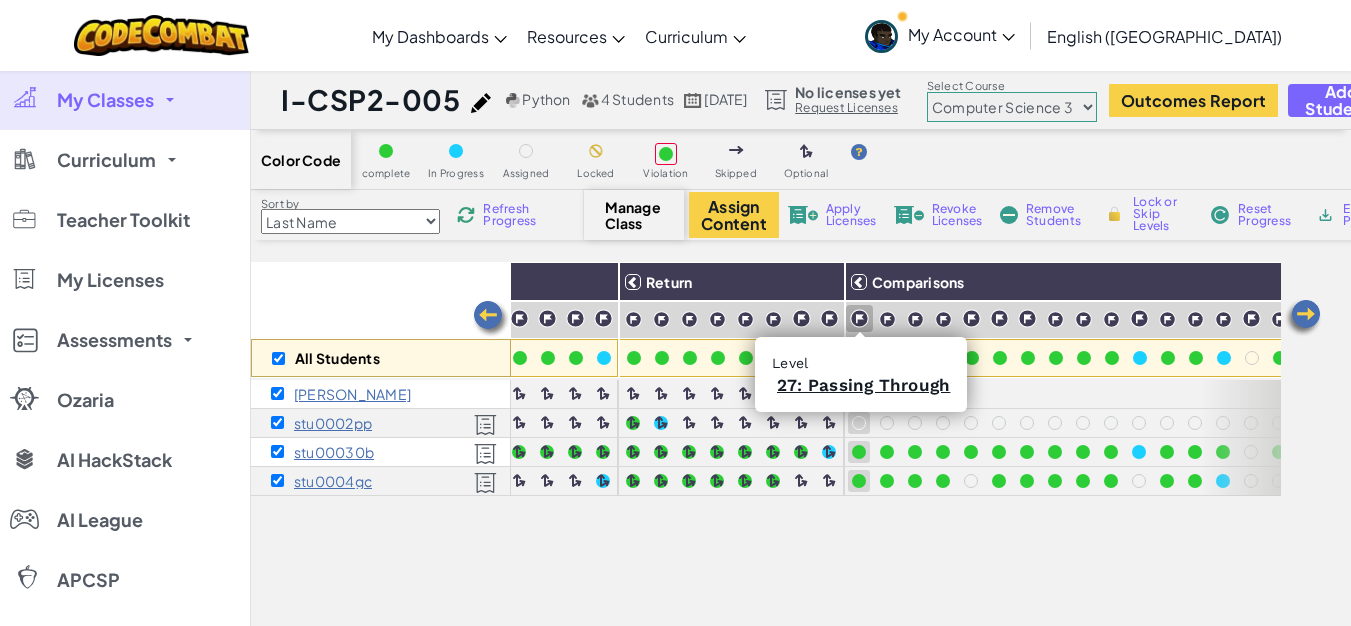 click at bounding box center [859, 318] 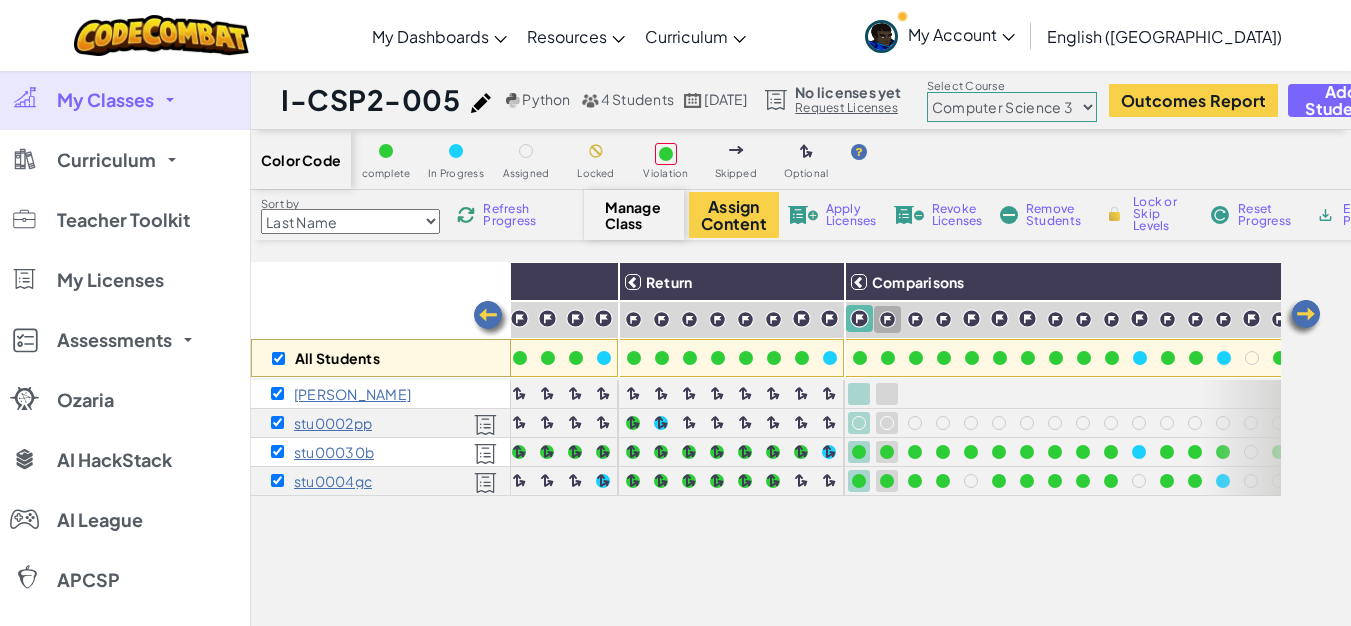 click at bounding box center [887, 319] 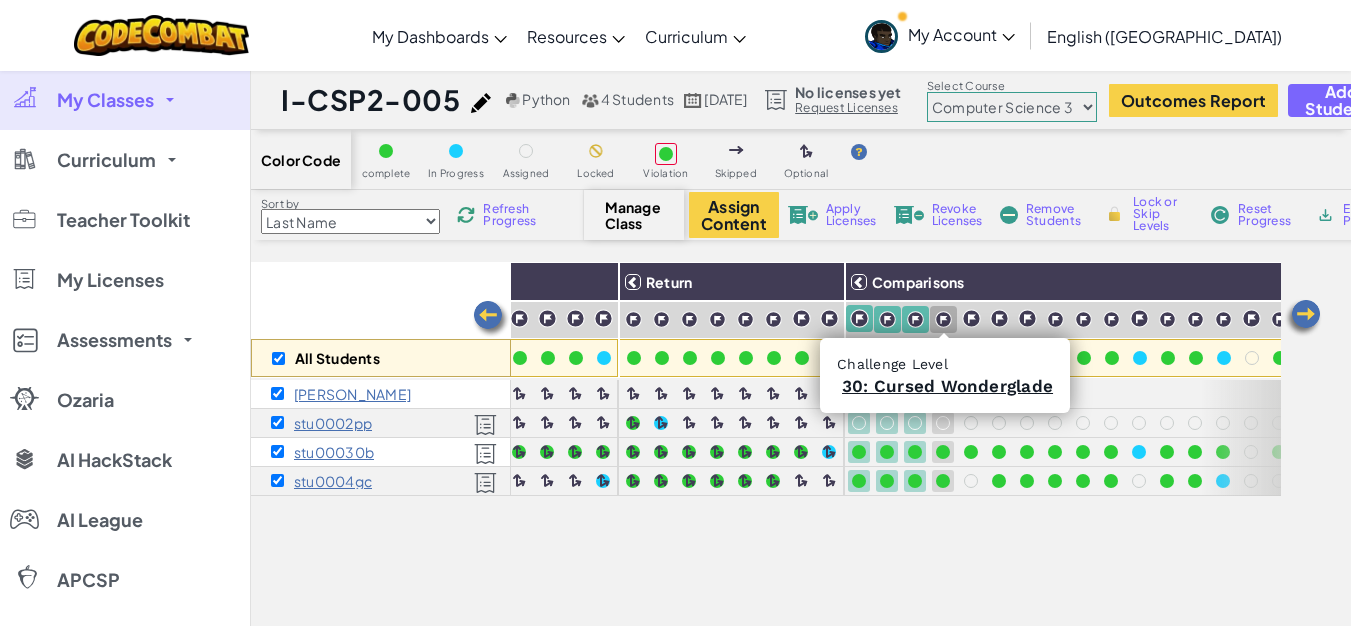 click at bounding box center (943, 319) 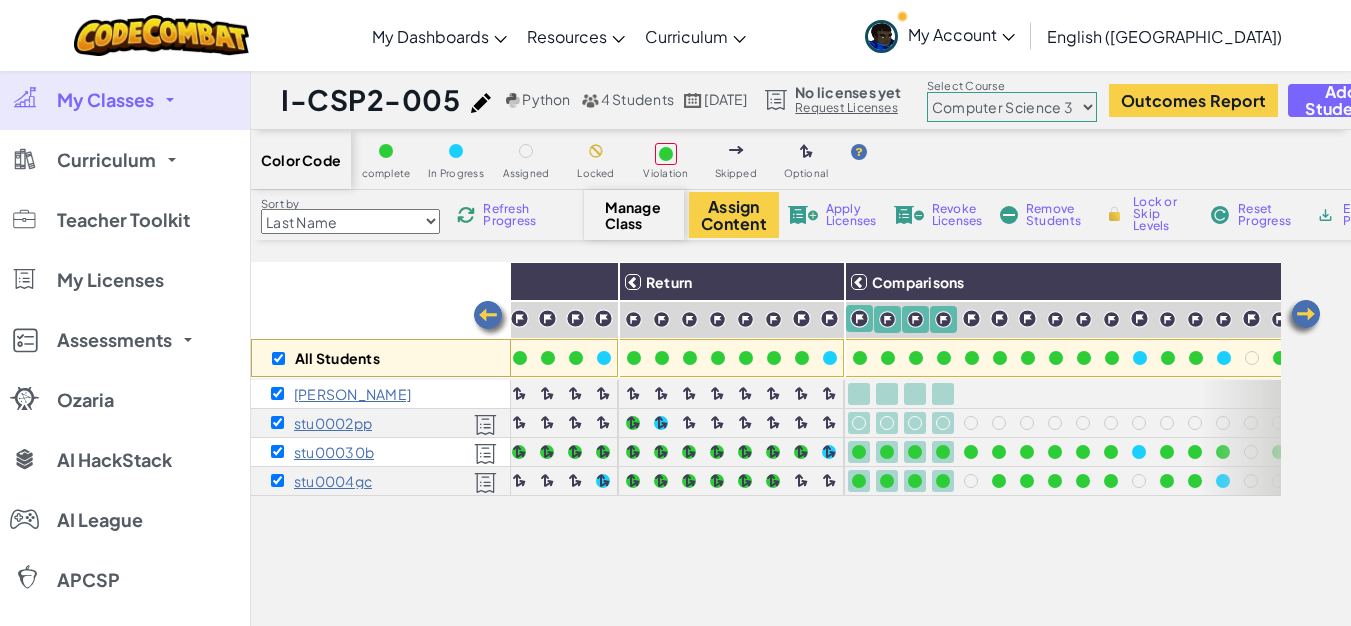 click at bounding box center (1303, 318) 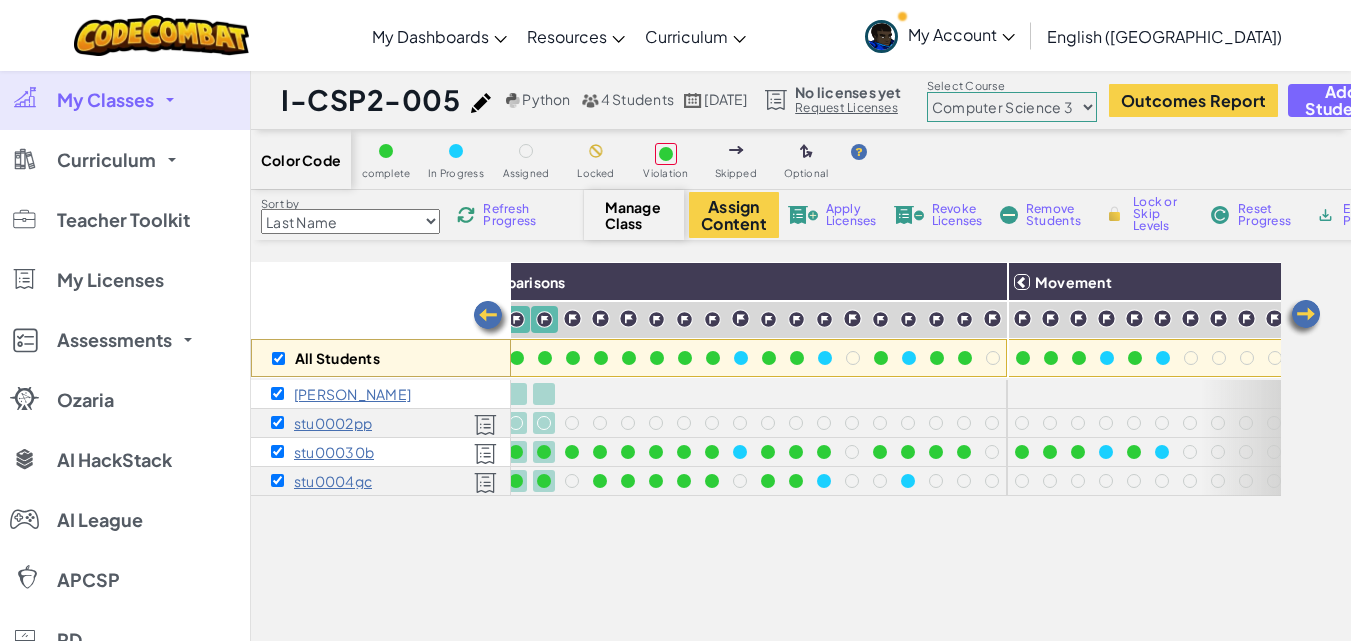 scroll, scrollTop: 0, scrollLeft: 800, axis: horizontal 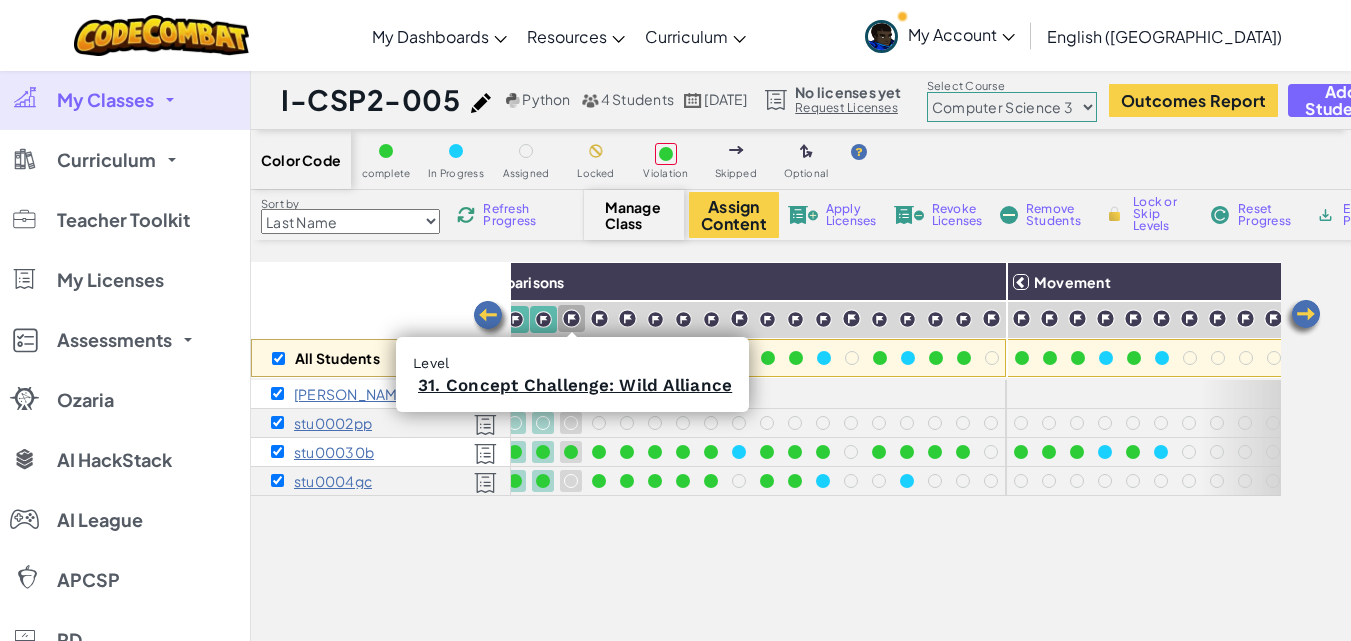 click at bounding box center [571, 318] 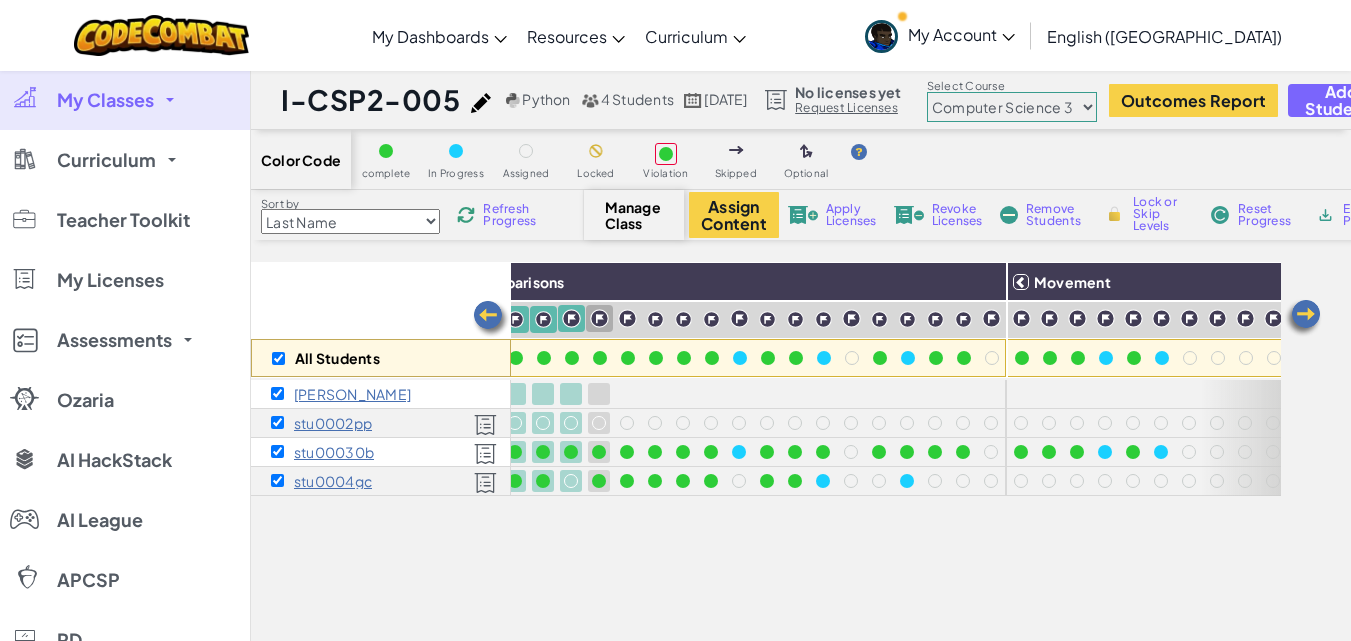 click at bounding box center [599, 318] 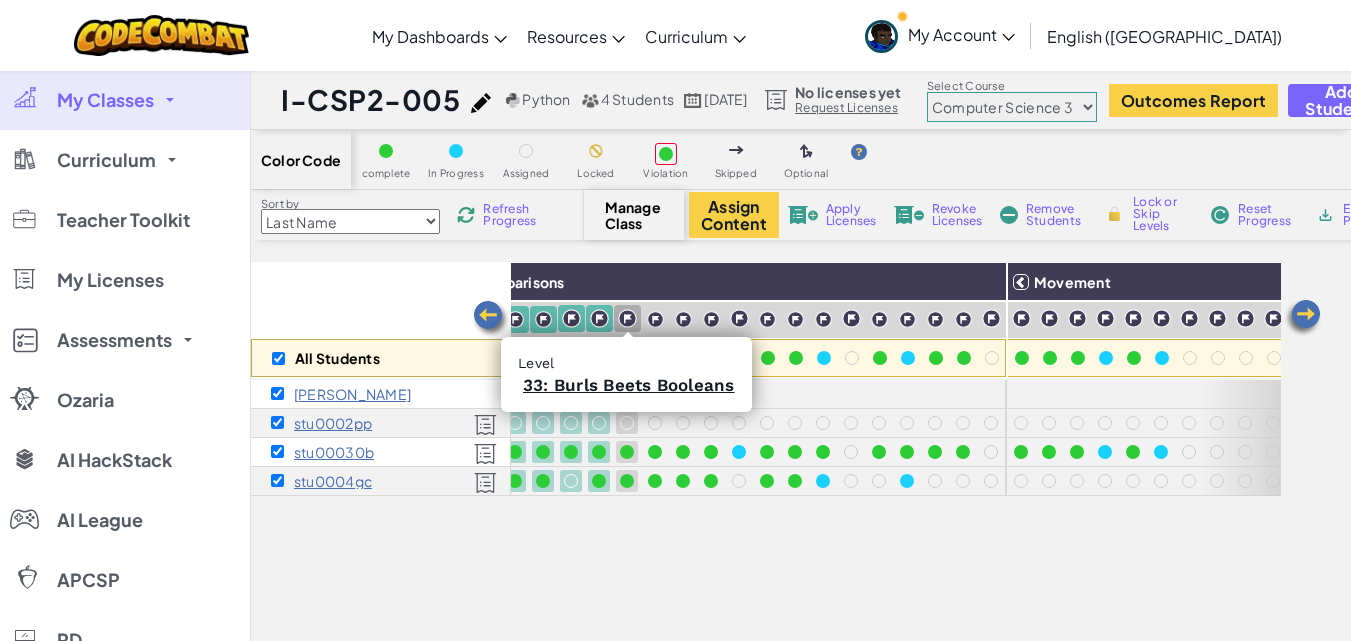 click at bounding box center [627, 318] 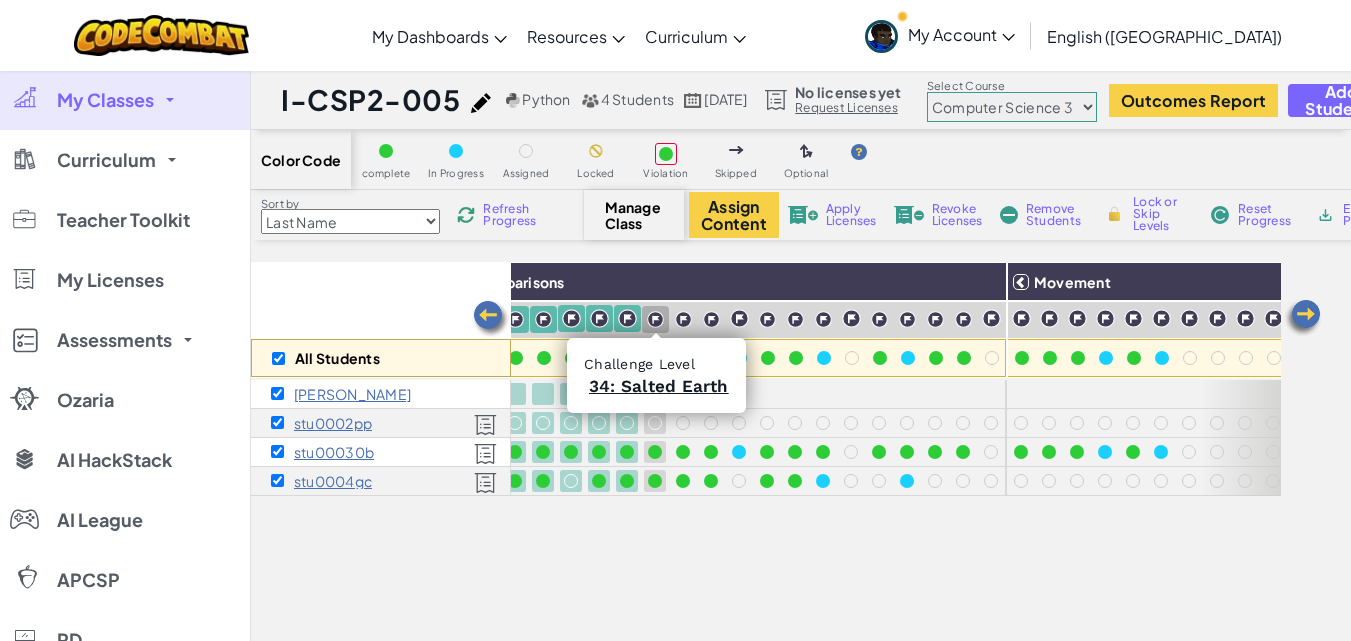 click at bounding box center [655, 319] 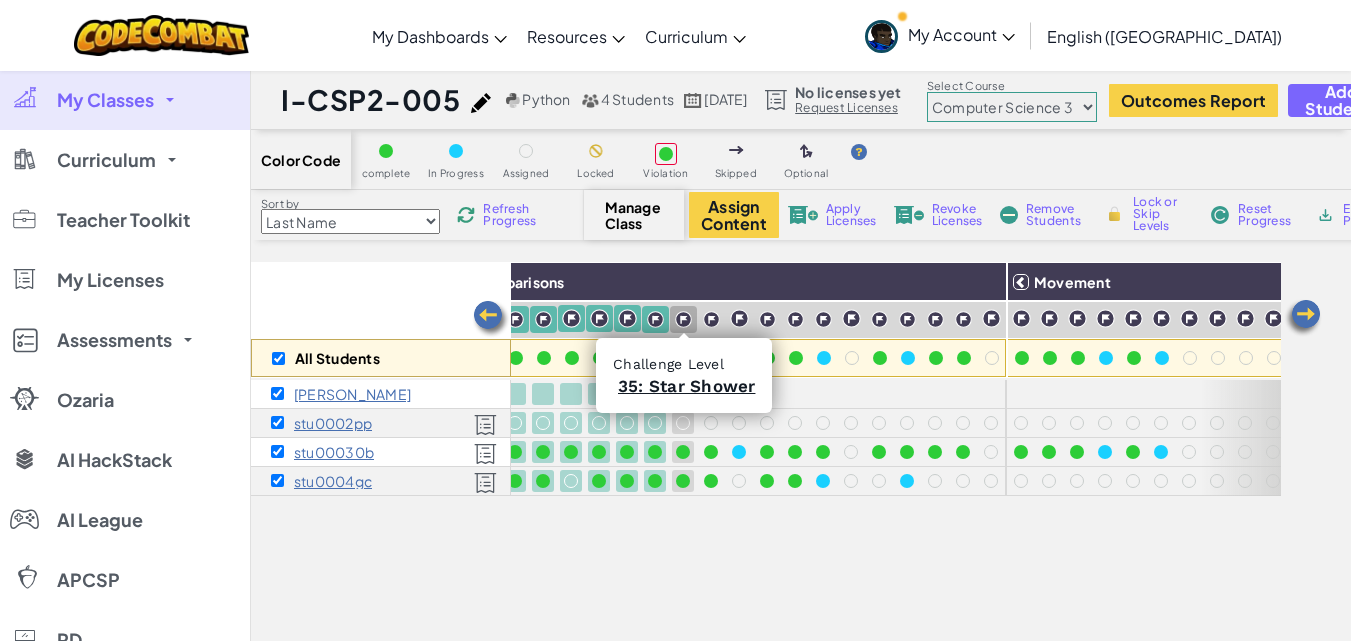 click at bounding box center (683, 319) 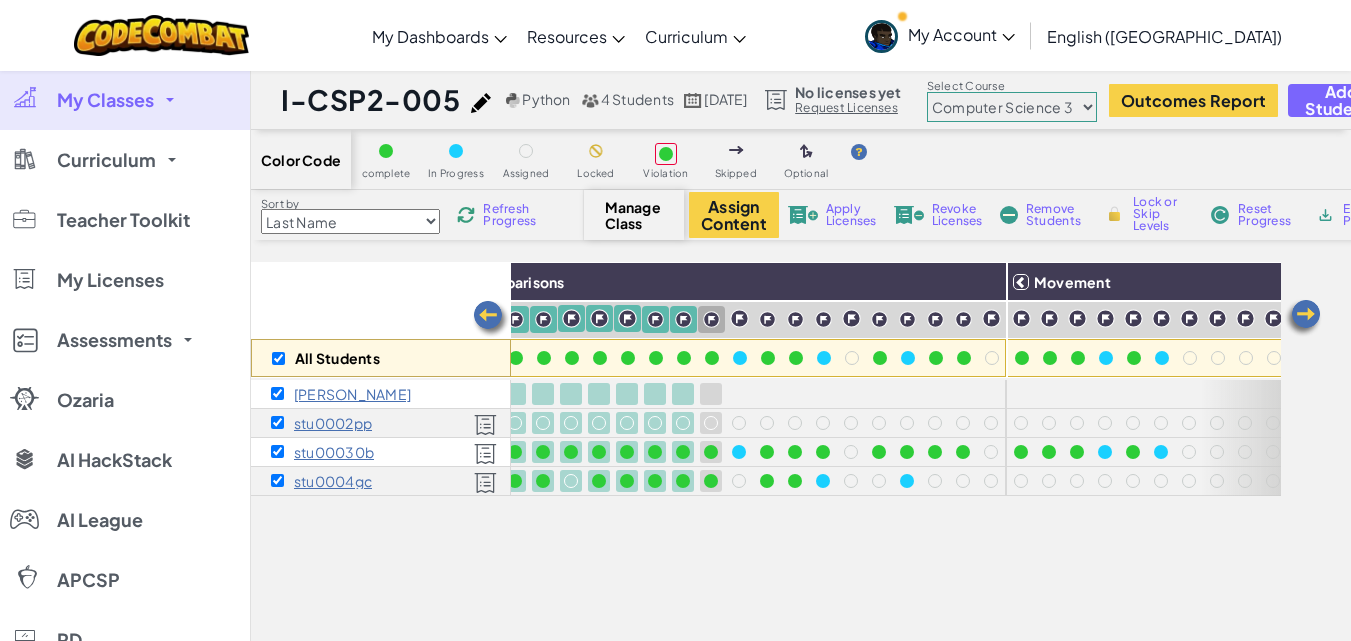 click at bounding box center (711, 319) 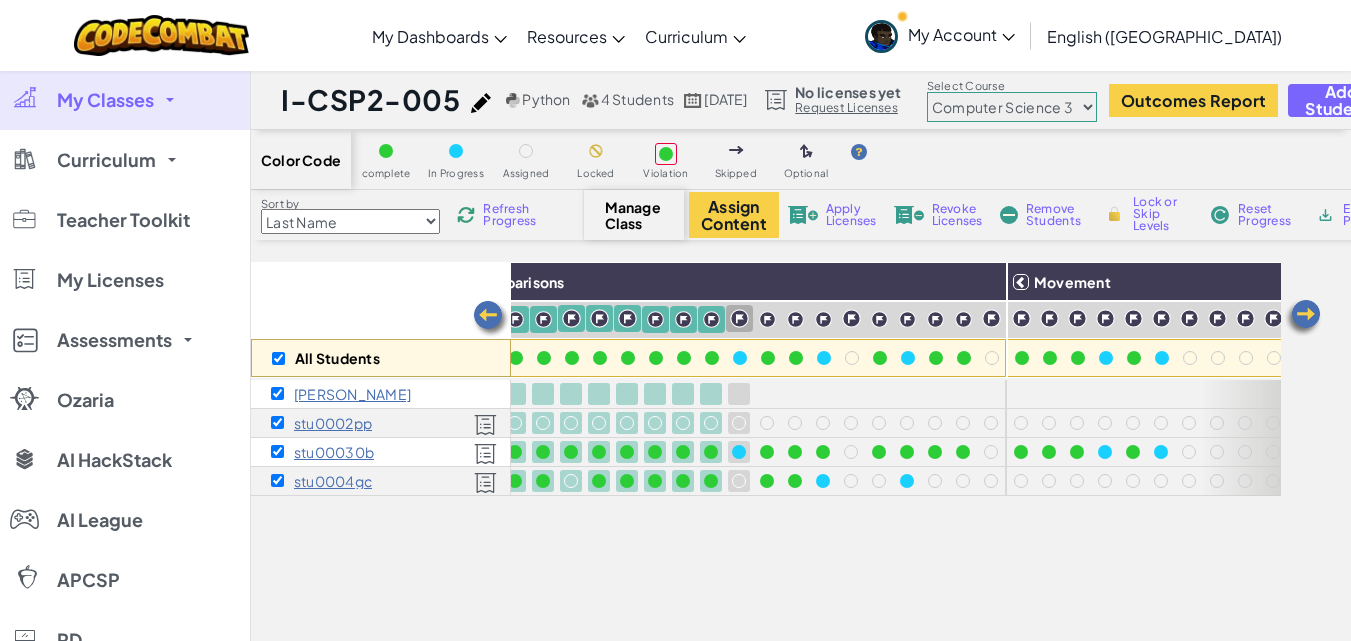 click at bounding box center [739, 318] 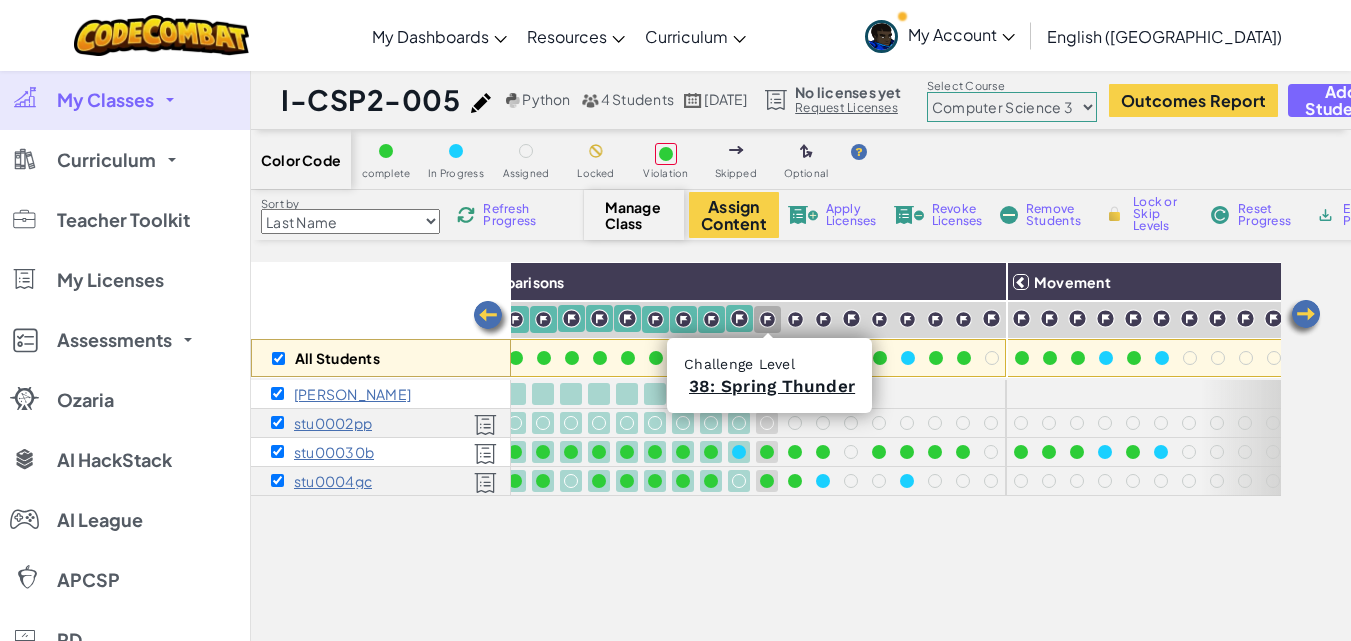 click at bounding box center [767, 319] 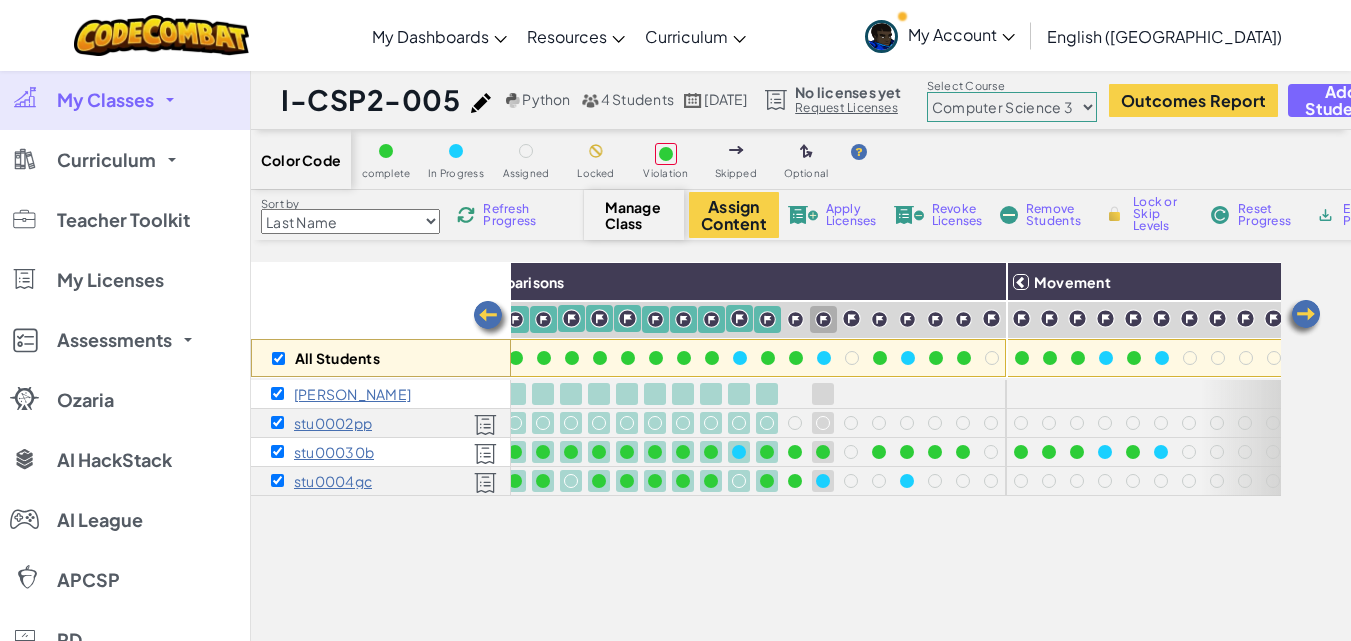 click at bounding box center [795, 319] 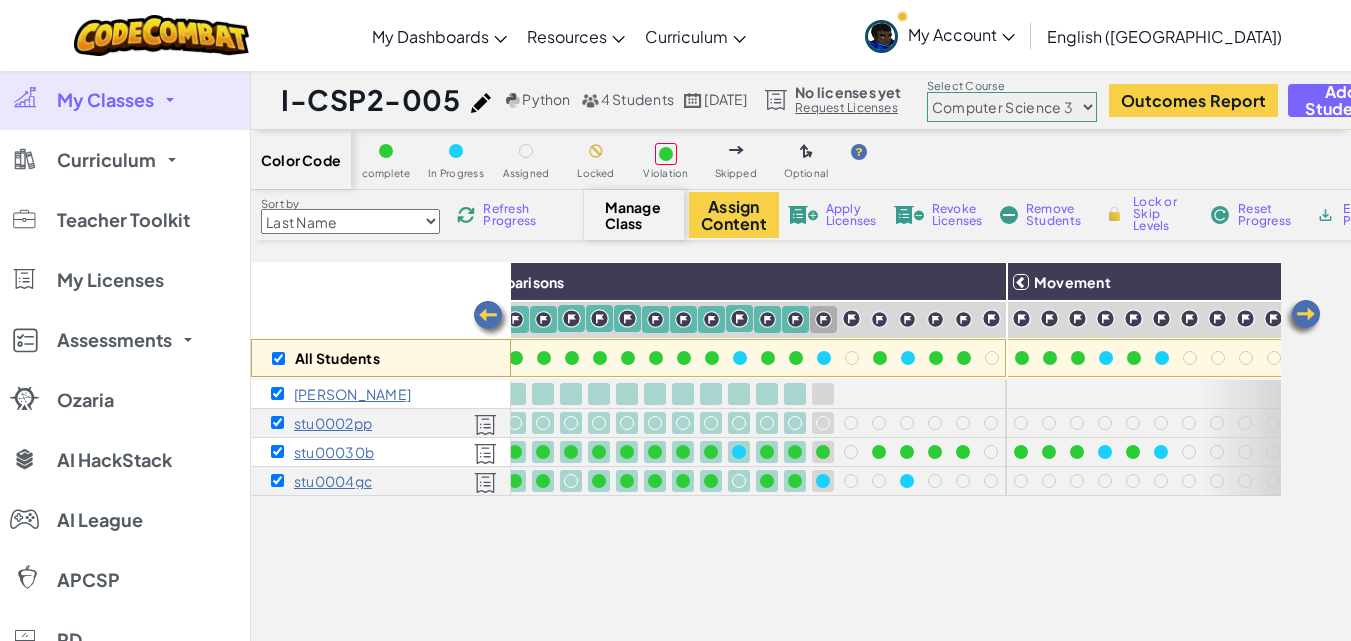 click at bounding box center (823, 319) 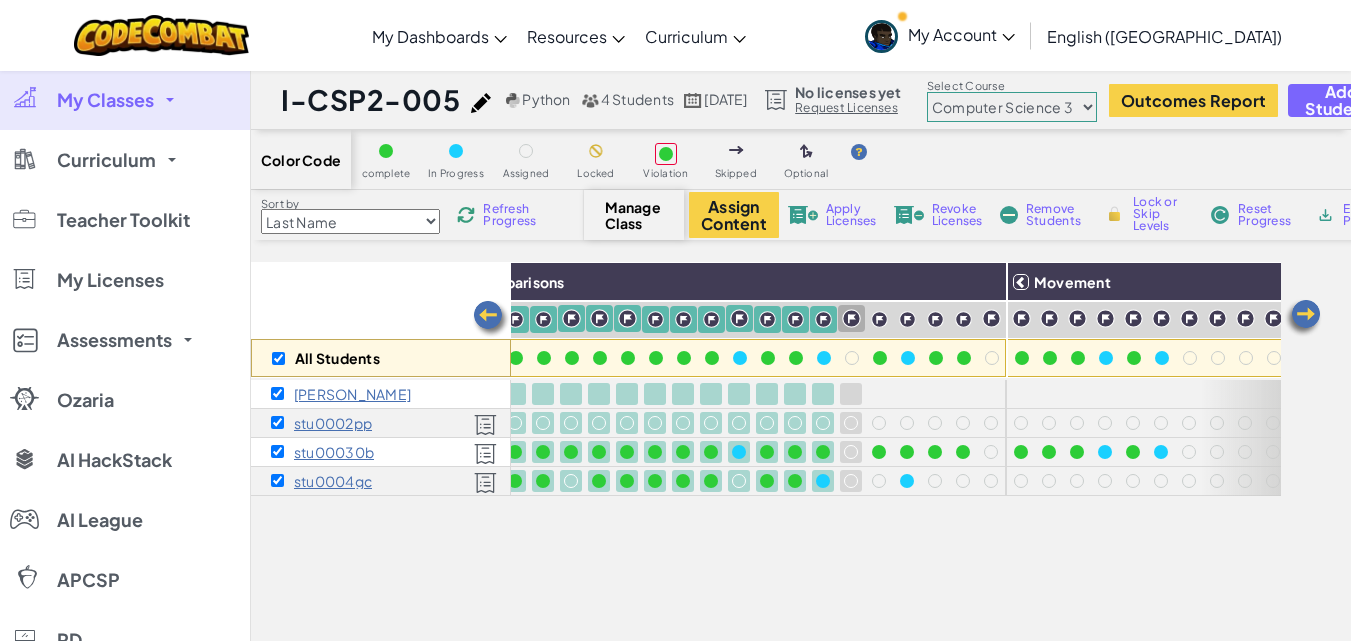 click at bounding box center (851, 318) 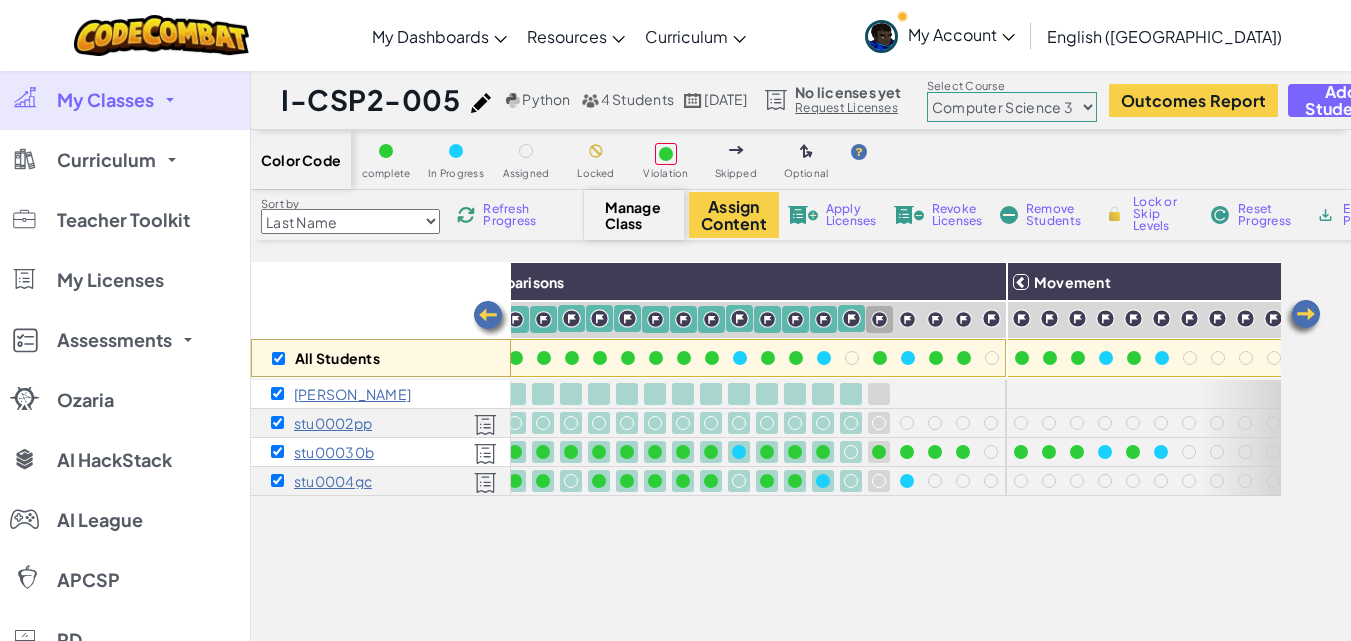 click at bounding box center (879, 319) 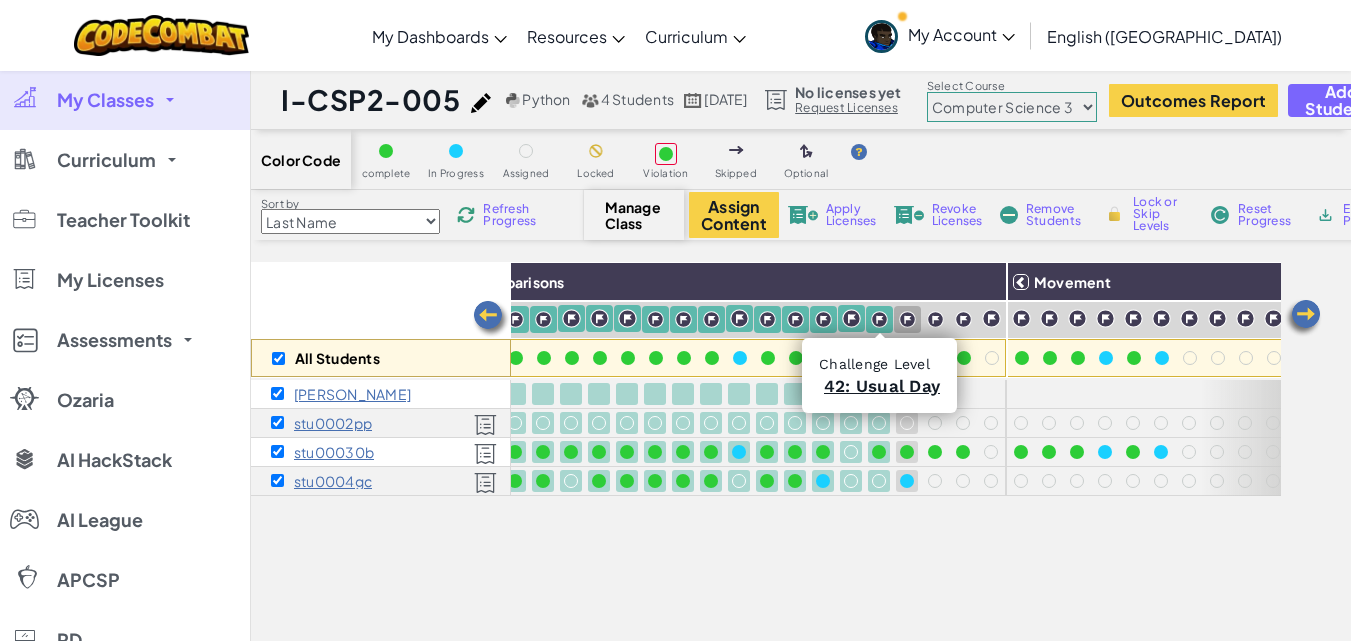 click at bounding box center [907, 319] 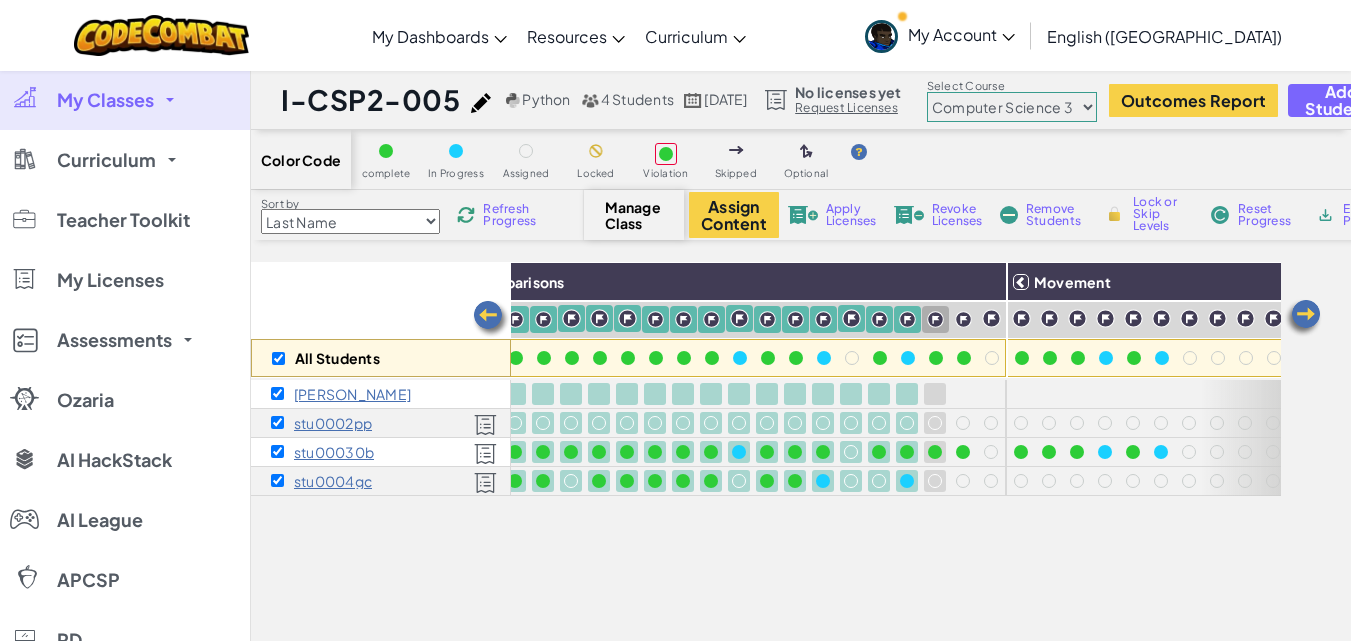 click at bounding box center [935, 319] 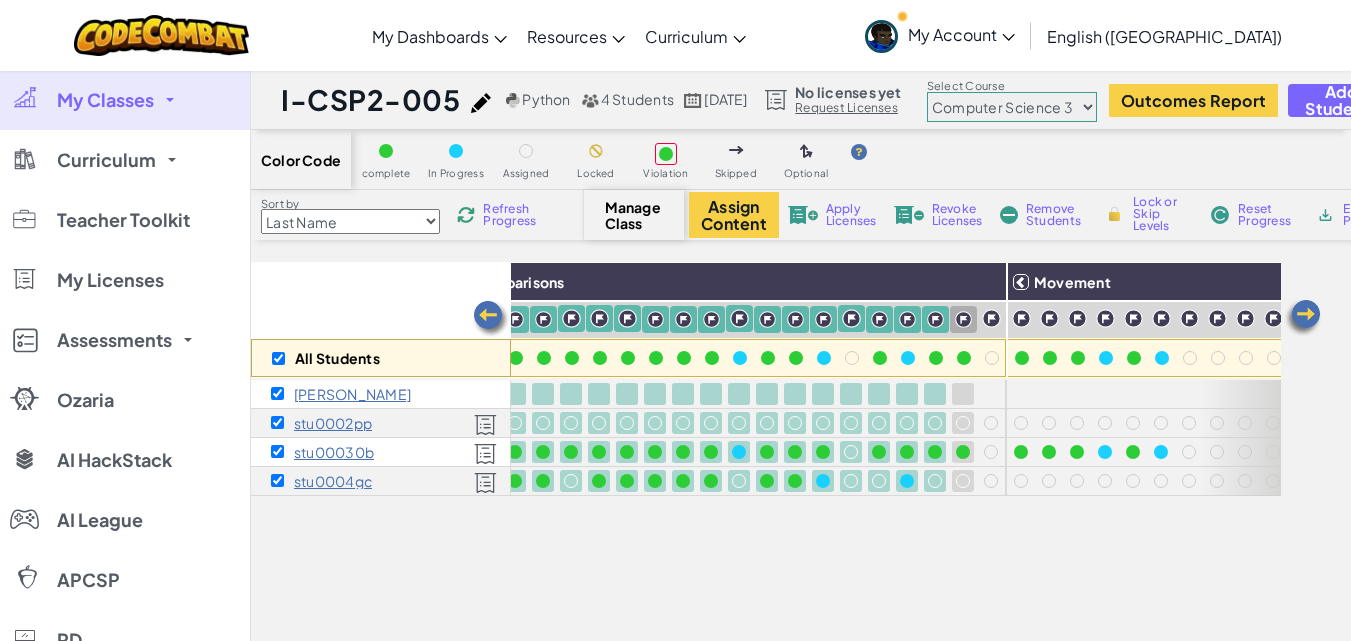 click at bounding box center [963, 319] 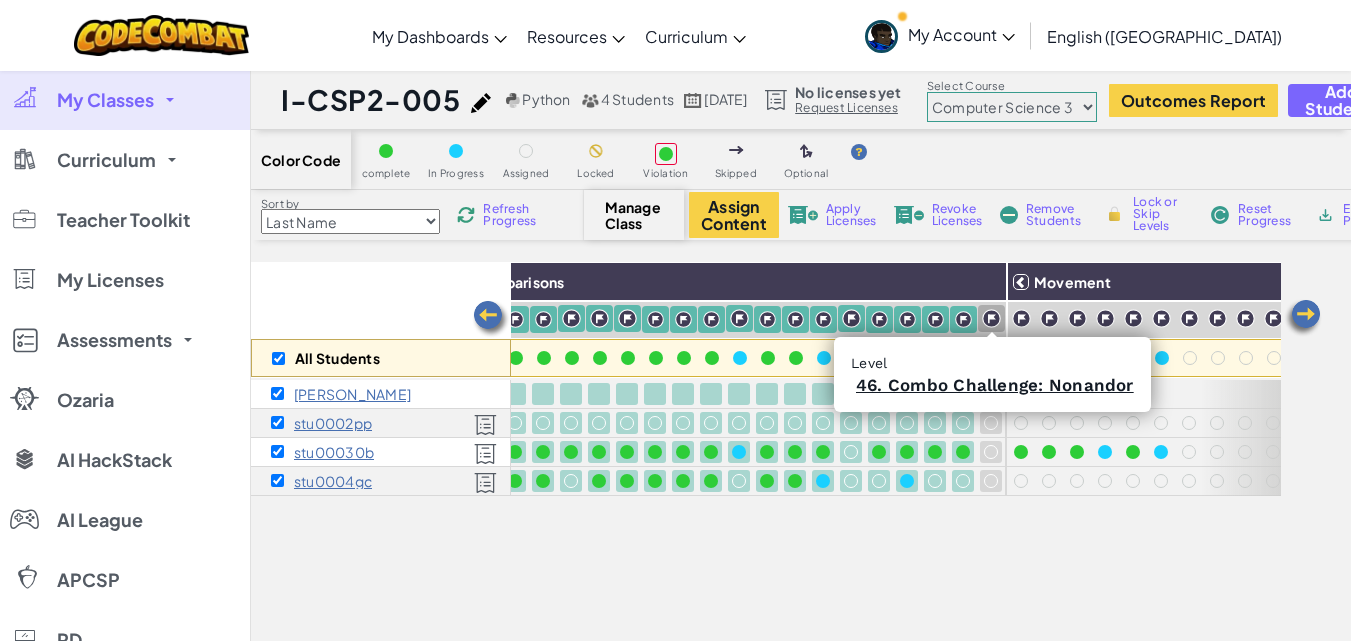click at bounding box center [991, 318] 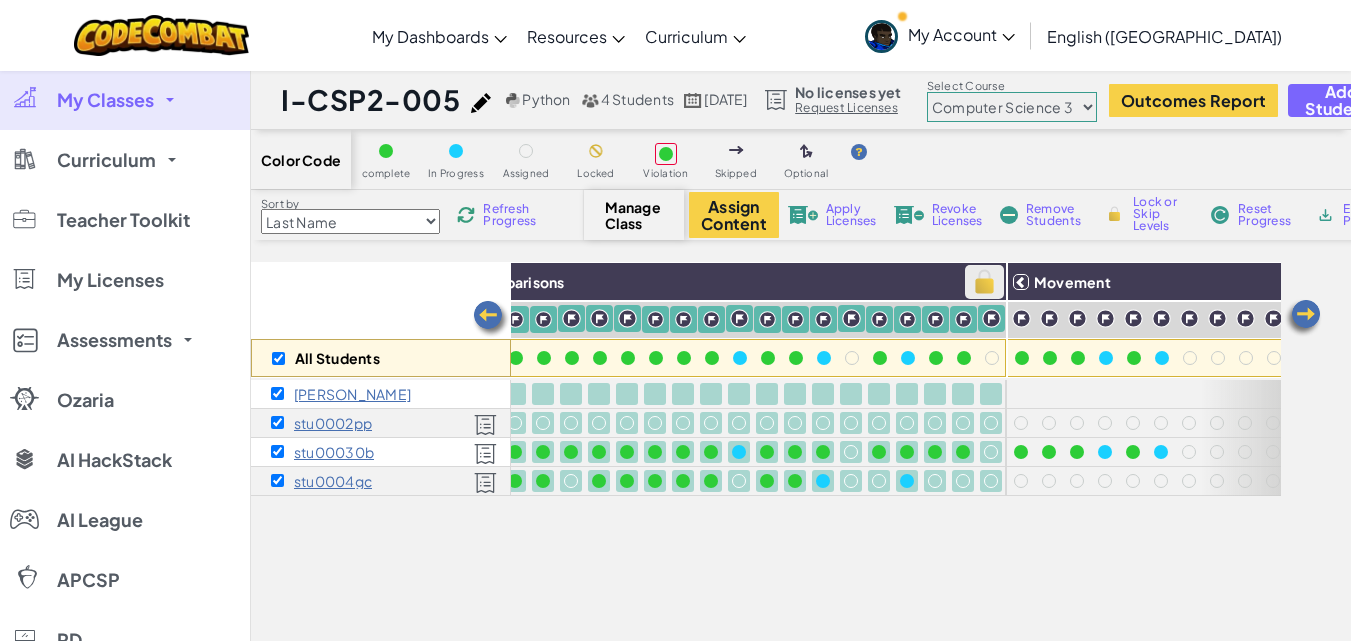 click at bounding box center (984, 282) 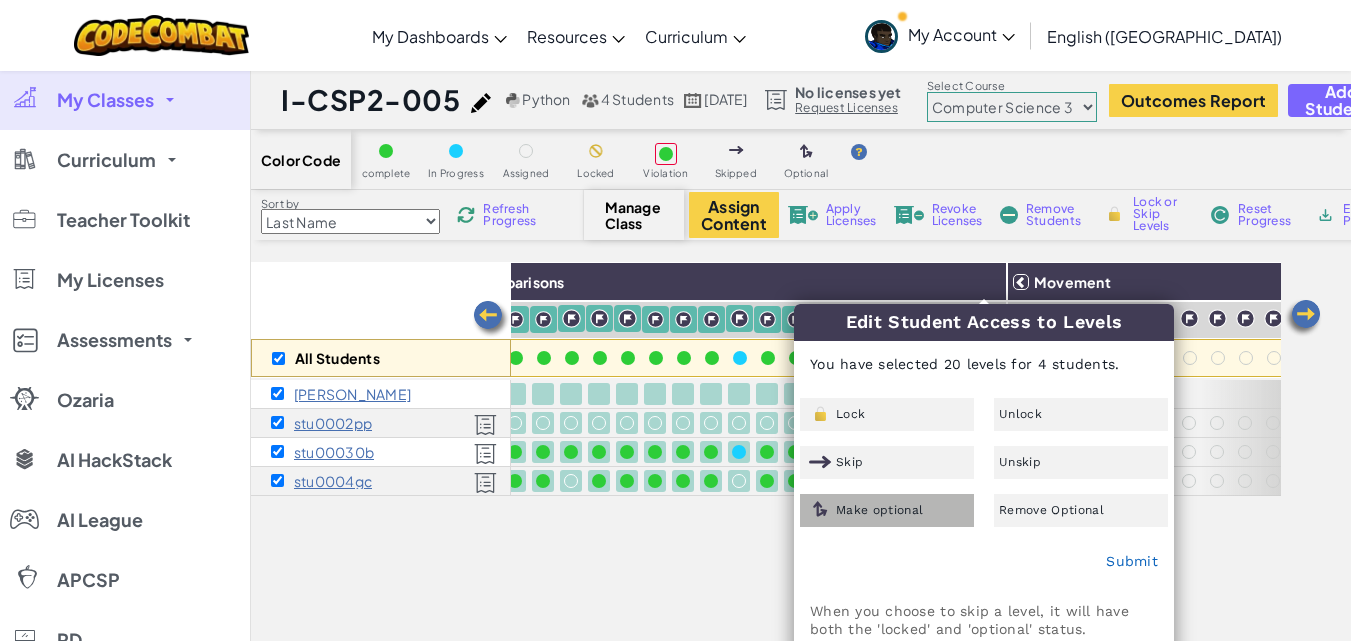 click on "Make optional" at bounding box center (879, 510) 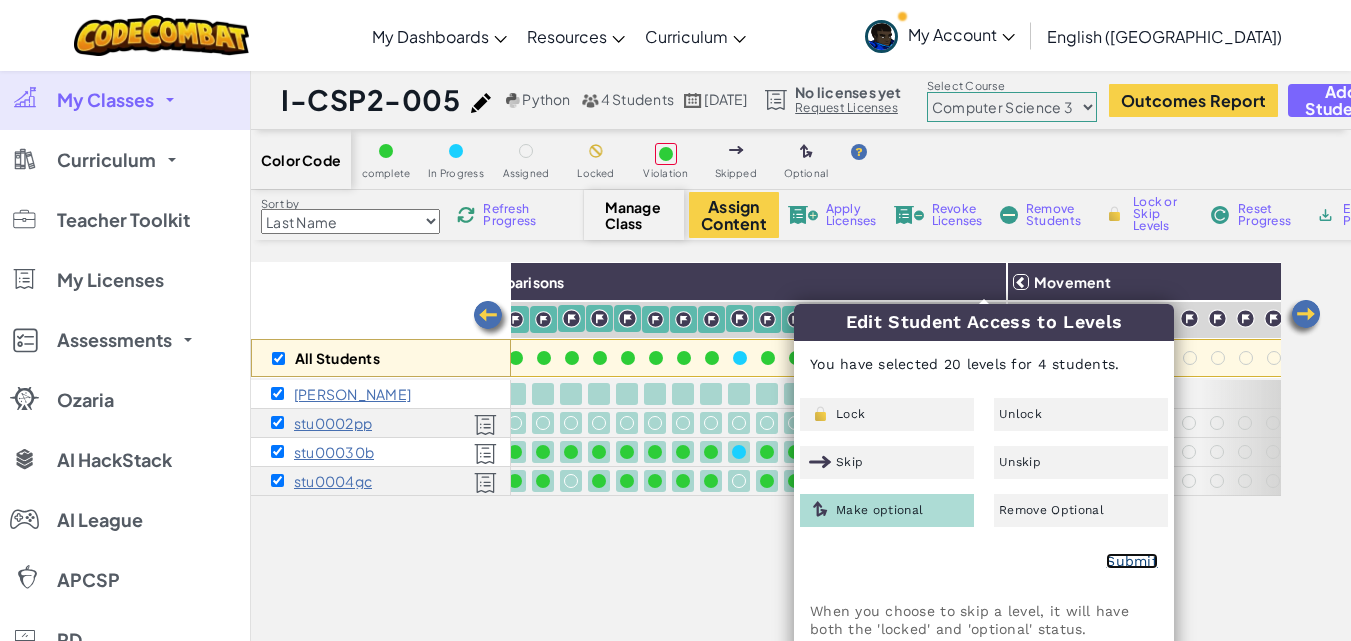 click on "Submit" at bounding box center [1132, 561] 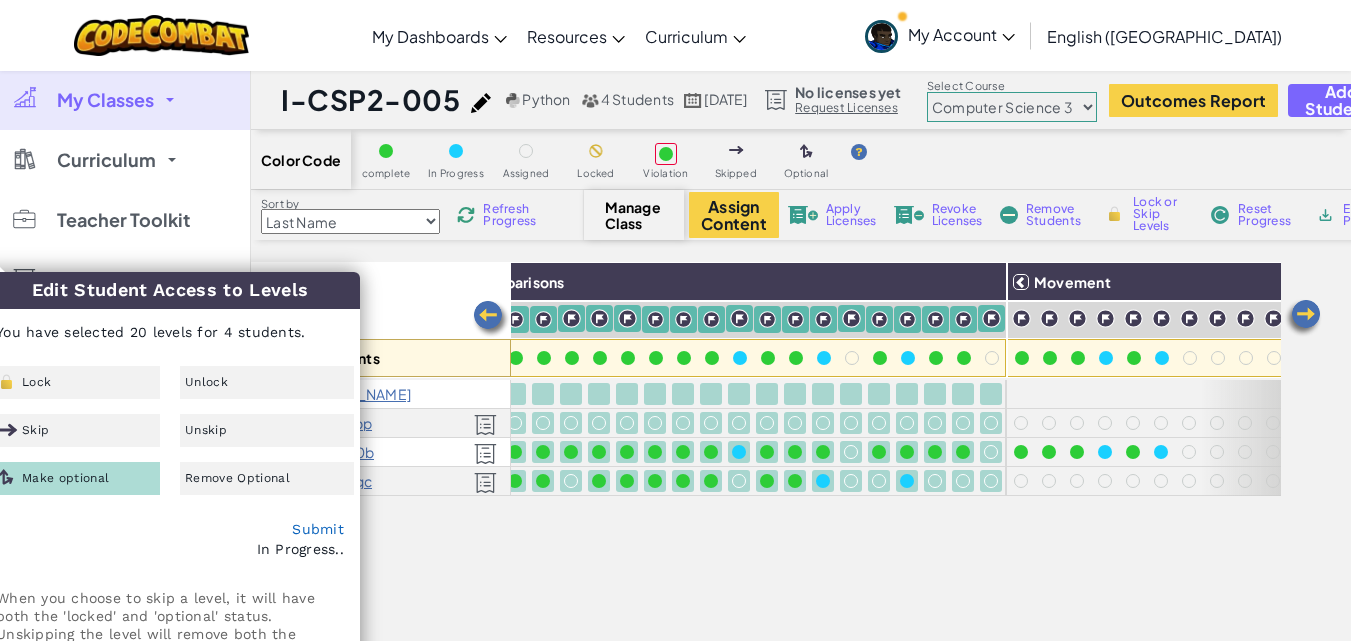 click on "All Students       Expressions                                                                 Properties                                                                             Return                                                                 Comparisons                                                                                                                                         Movement                                                                             Properties Revisited                                                           Break and Continue
[PERSON_NAME]
stu0002pp
stu00030b
stu0004gc" at bounding box center (766, 542) 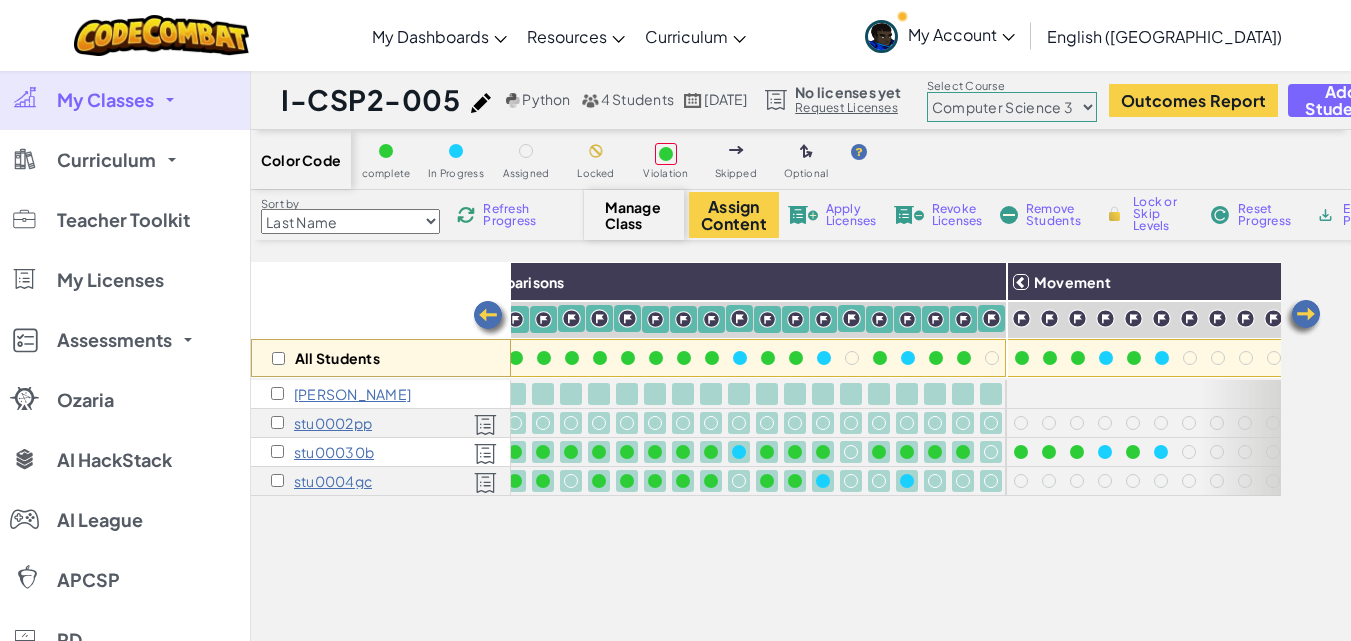 checkbox on "false" 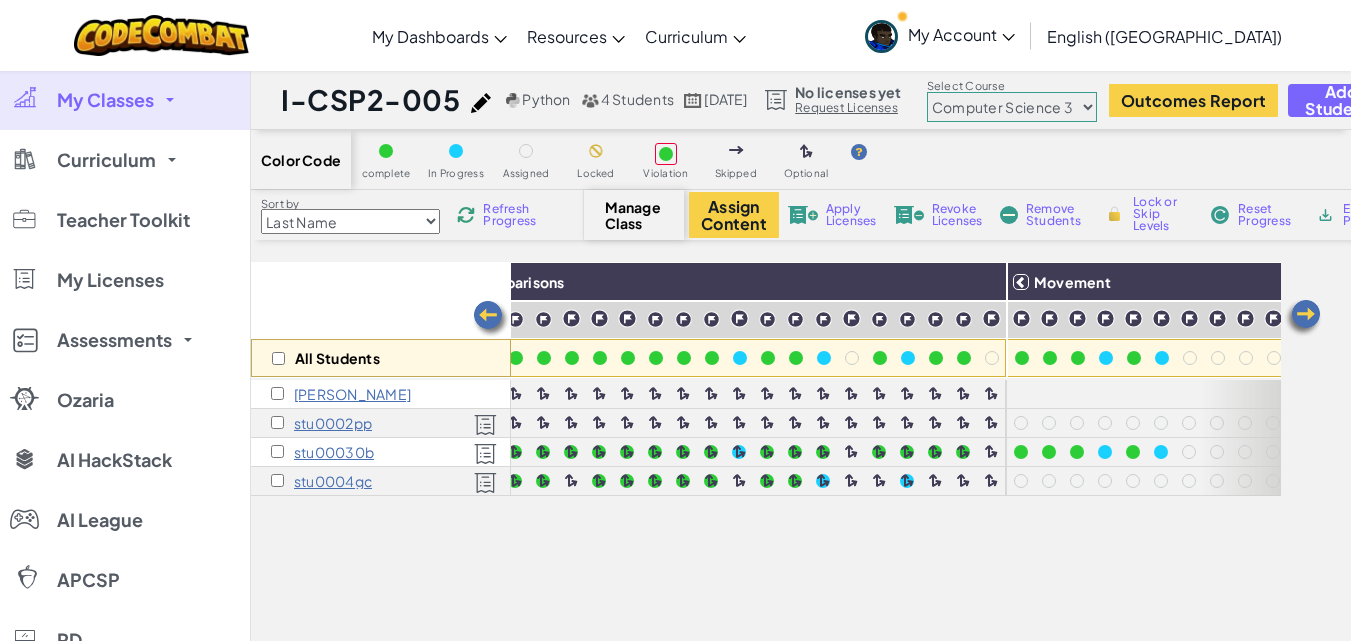 click at bounding box center [1303, 318] 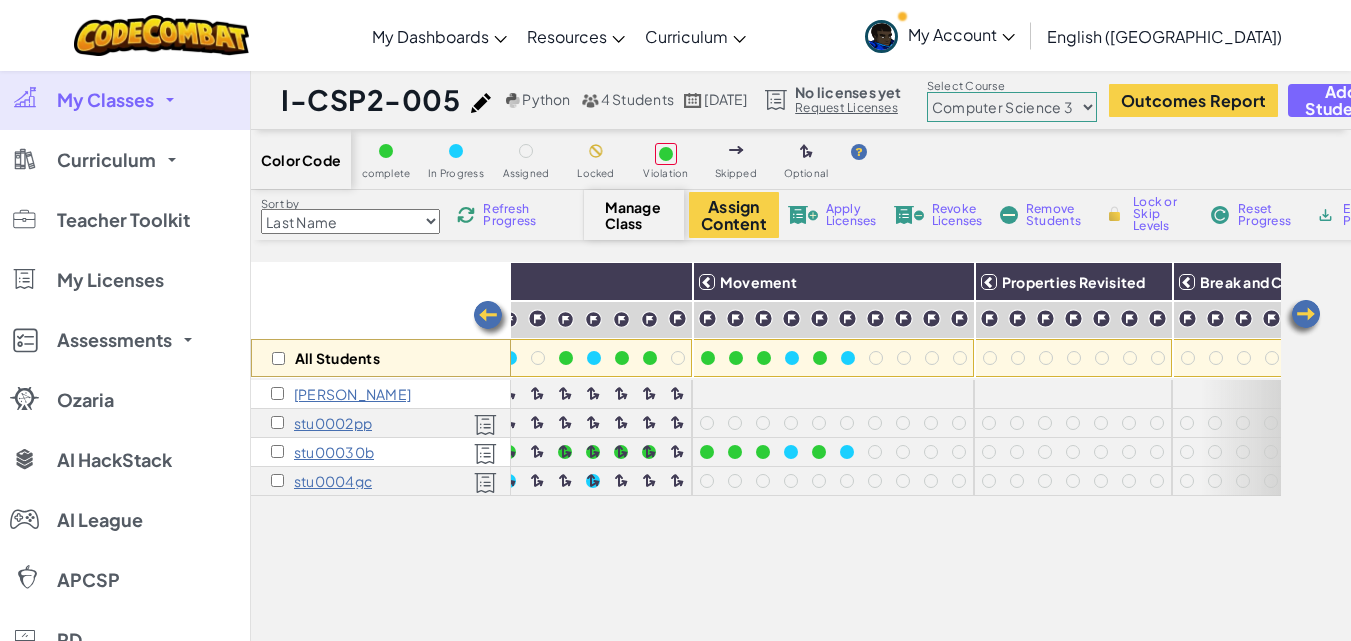 scroll, scrollTop: 0, scrollLeft: 1200, axis: horizontal 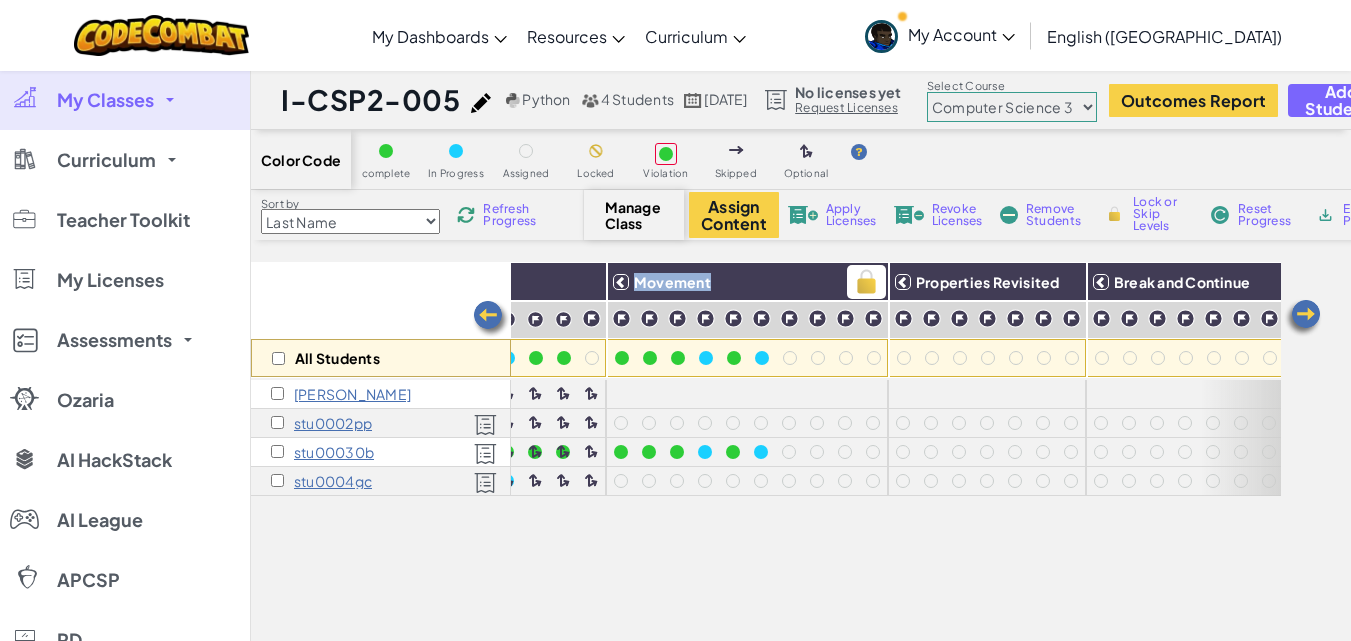 drag, startPoint x: 714, startPoint y: 284, endPoint x: 632, endPoint y: 278, distance: 82.219215 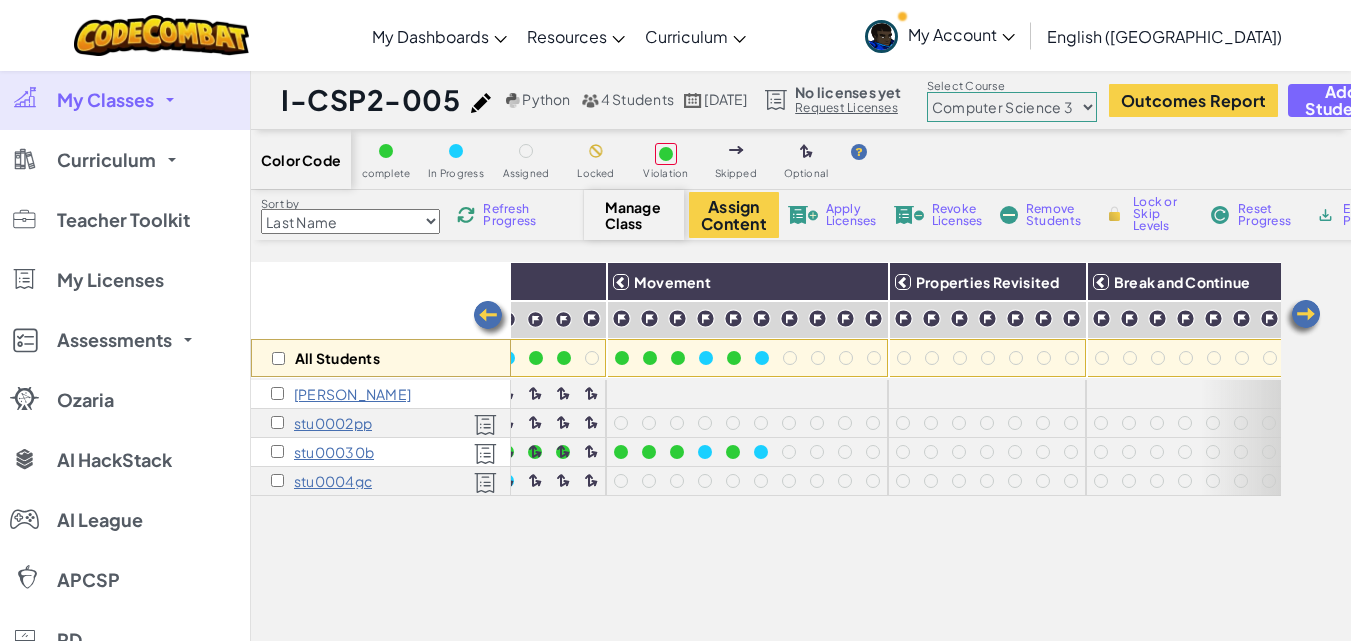 click on "All Students       Expressions                                                                 Properties                                                                             Return                                                                 Comparisons                                                                                                                                         Movement                                                                             Properties Revisited                                                           Break and Continue
[PERSON_NAME]
stu0002pp
stu00030b
stu0004gc" at bounding box center [766, 542] 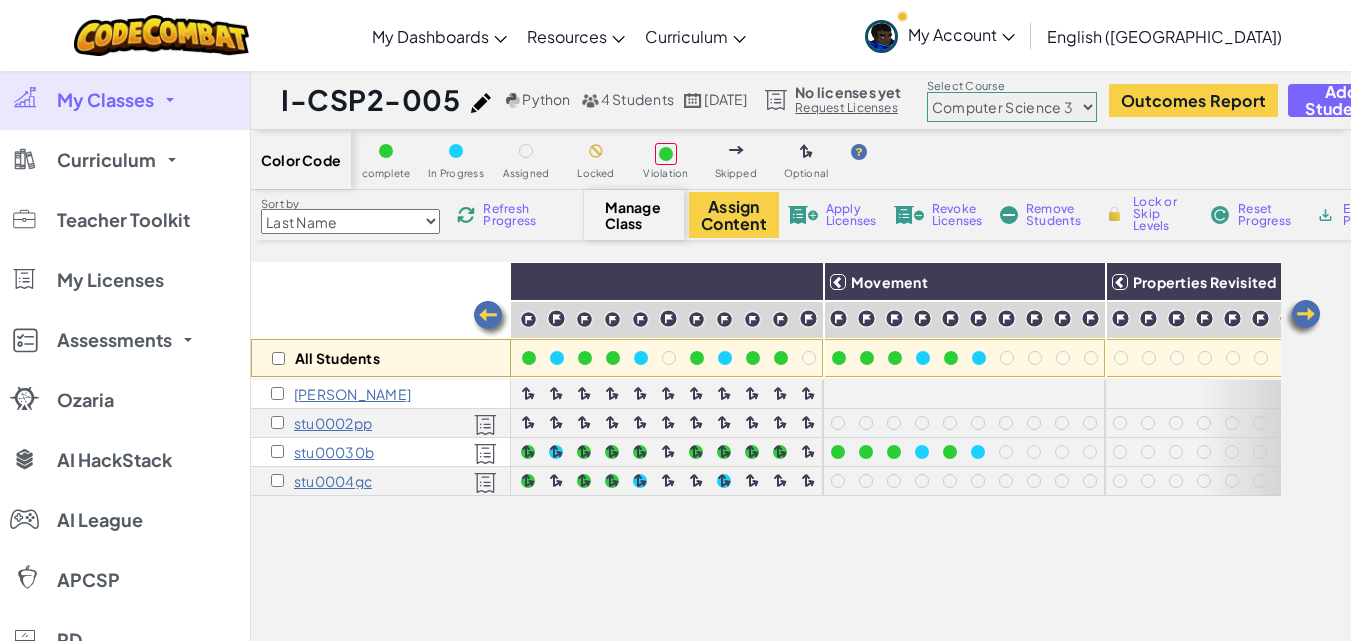 scroll, scrollTop: 0, scrollLeft: 800, axis: horizontal 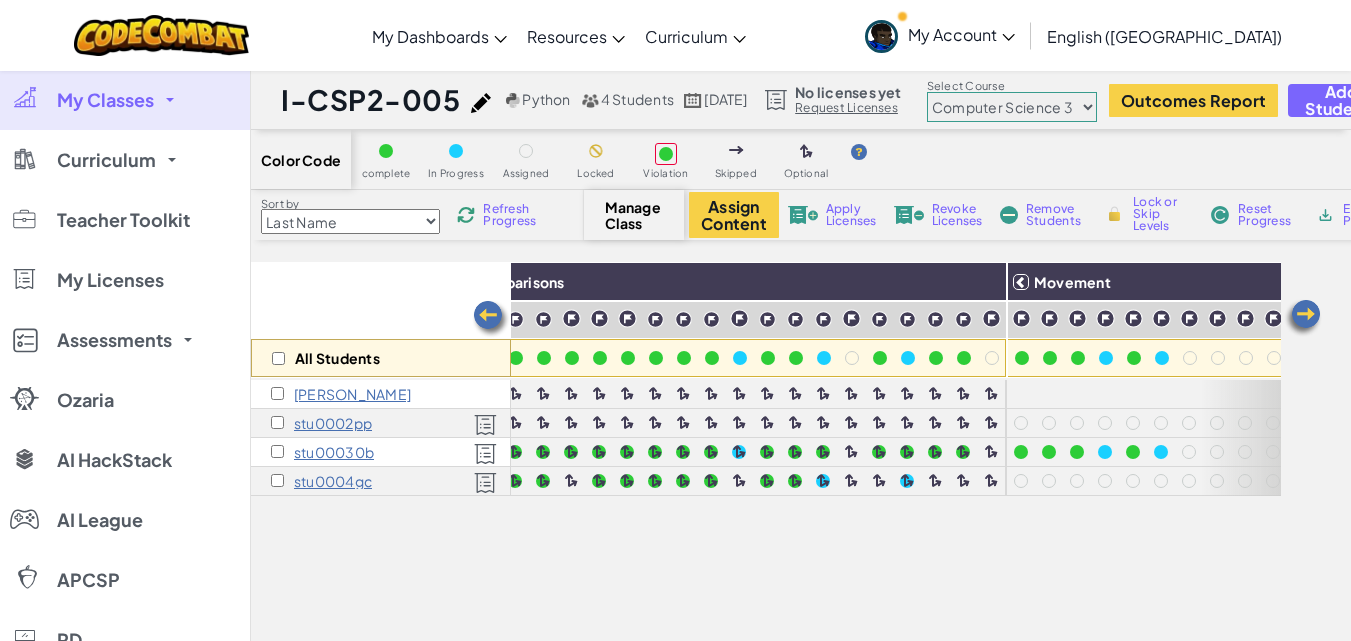 click at bounding box center (491, 319) 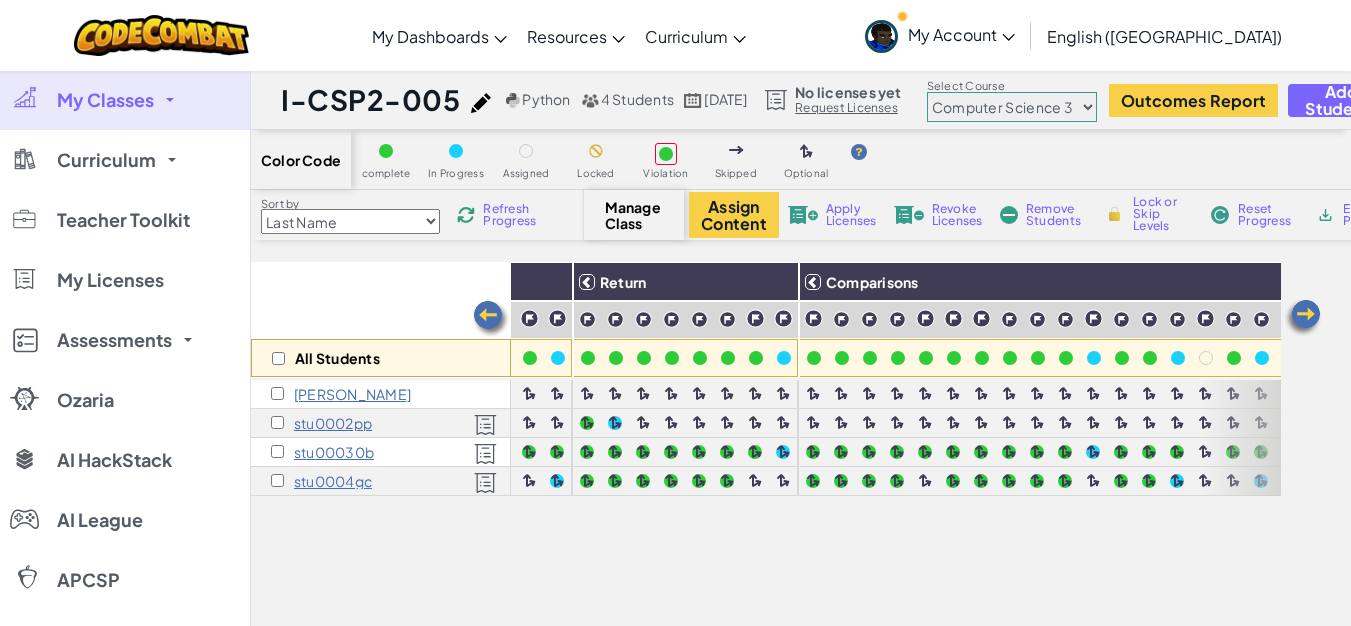 scroll, scrollTop: 0, scrollLeft: 400, axis: horizontal 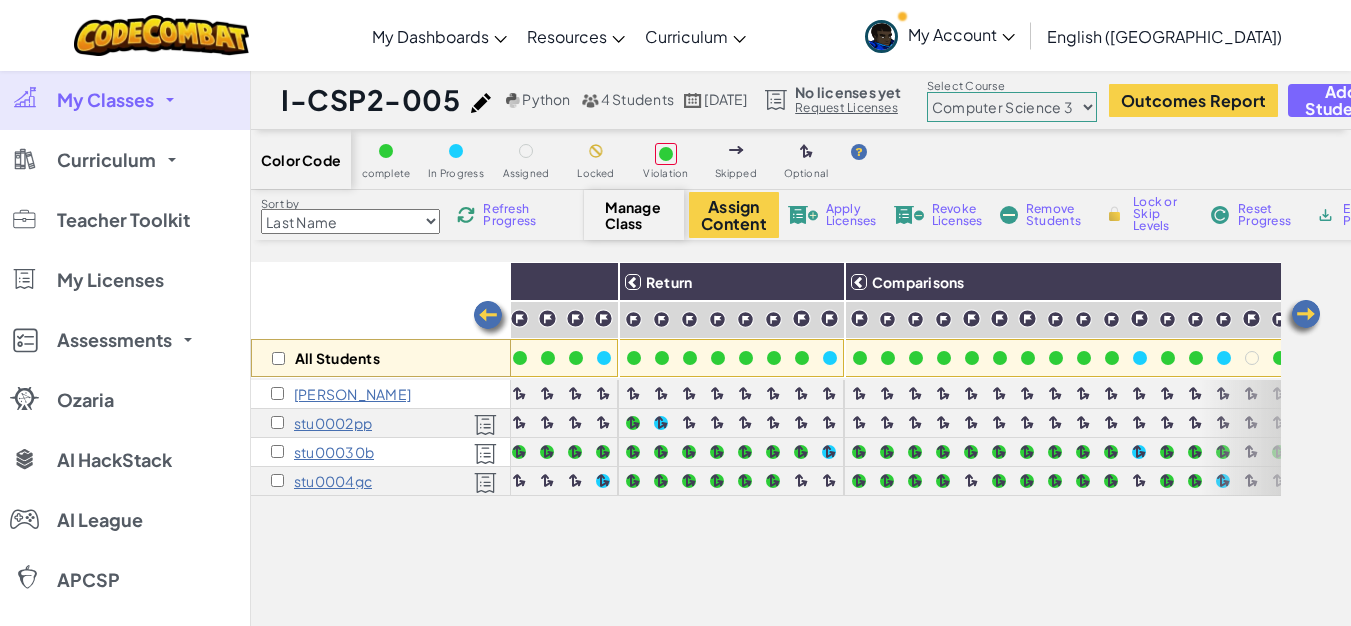 click at bounding box center (1303, 318) 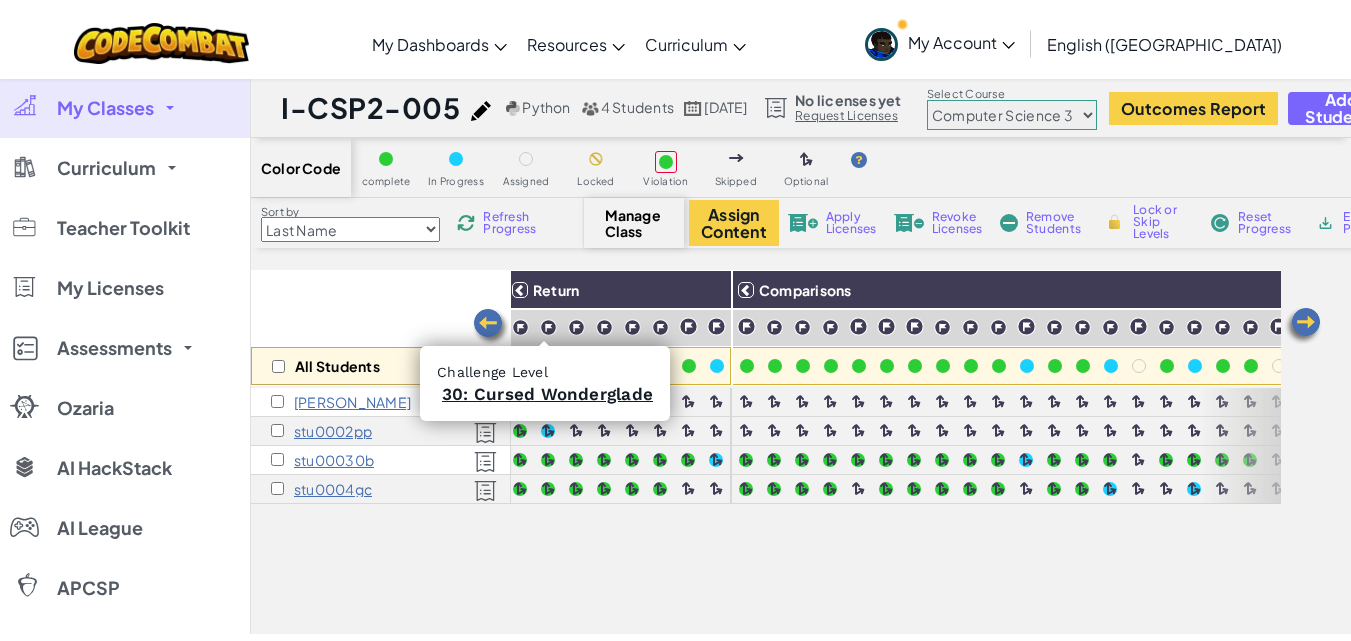 scroll, scrollTop: 0, scrollLeft: 800, axis: horizontal 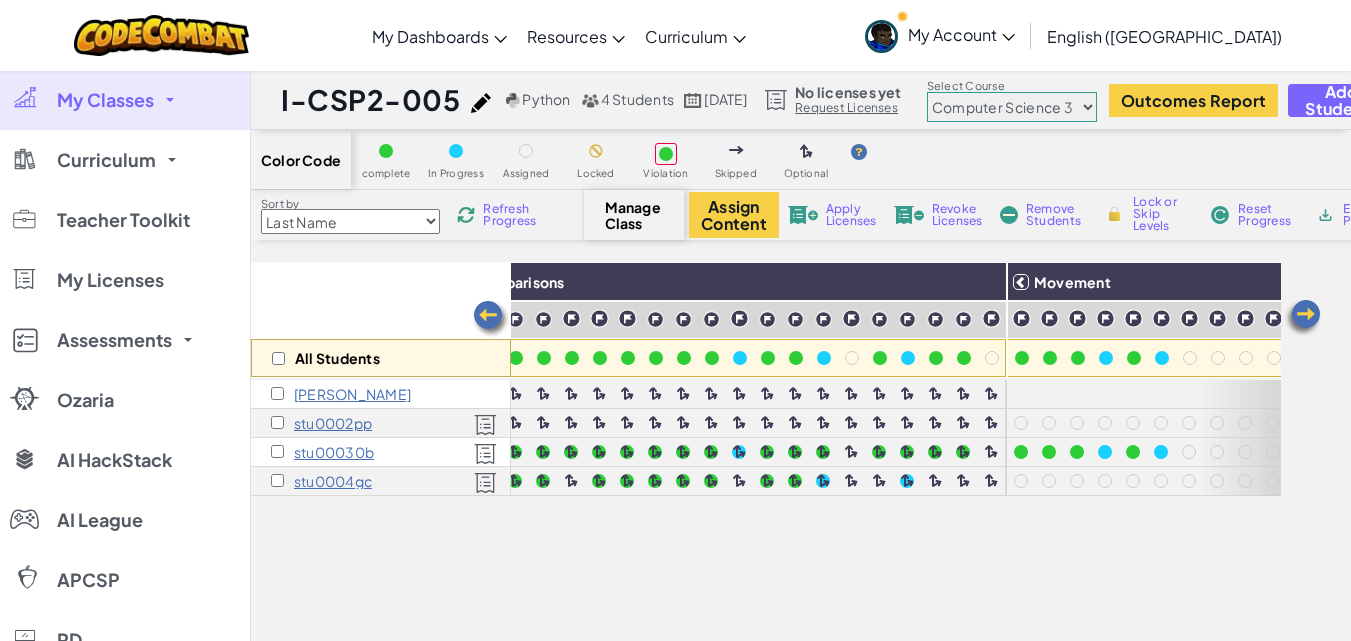 click at bounding box center [491, 319] 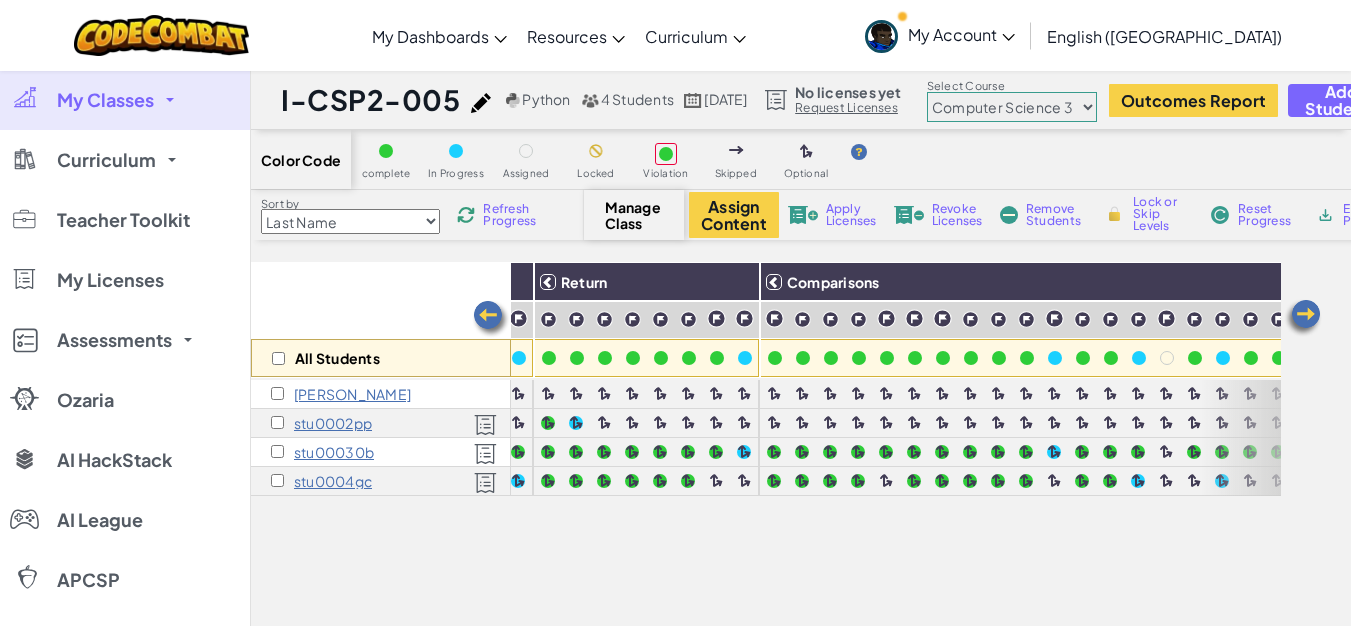 scroll, scrollTop: 0, scrollLeft: 400, axis: horizontal 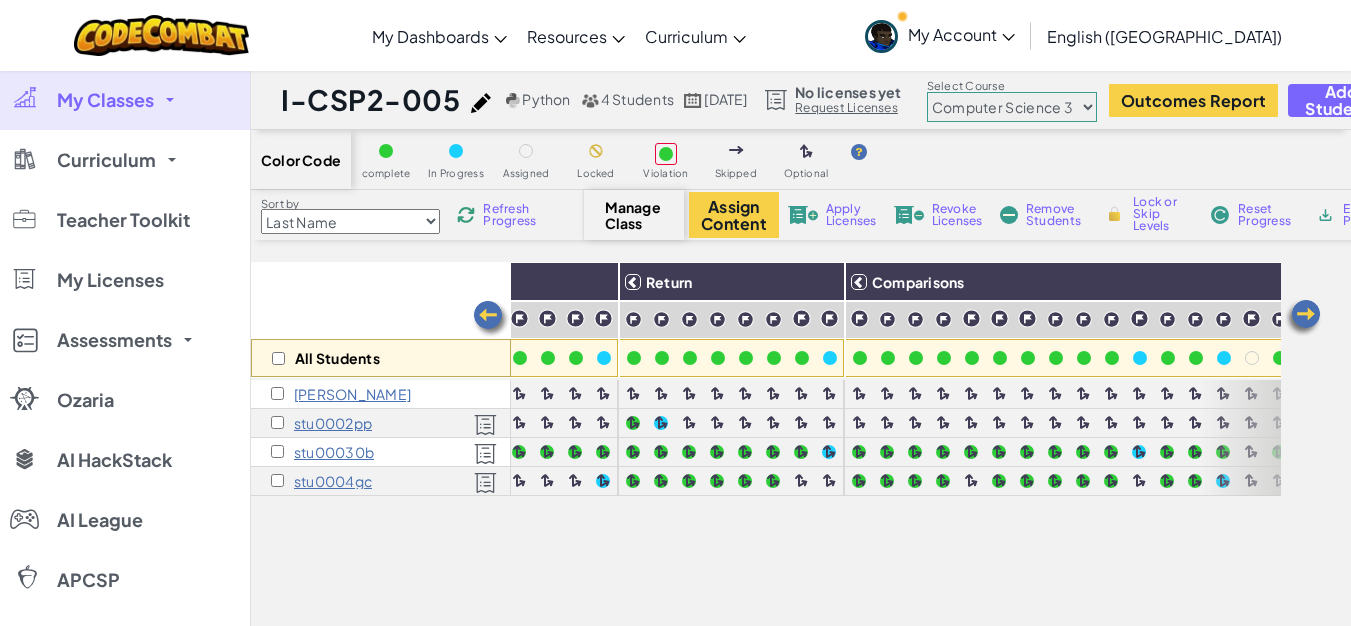 click at bounding box center [1303, 318] 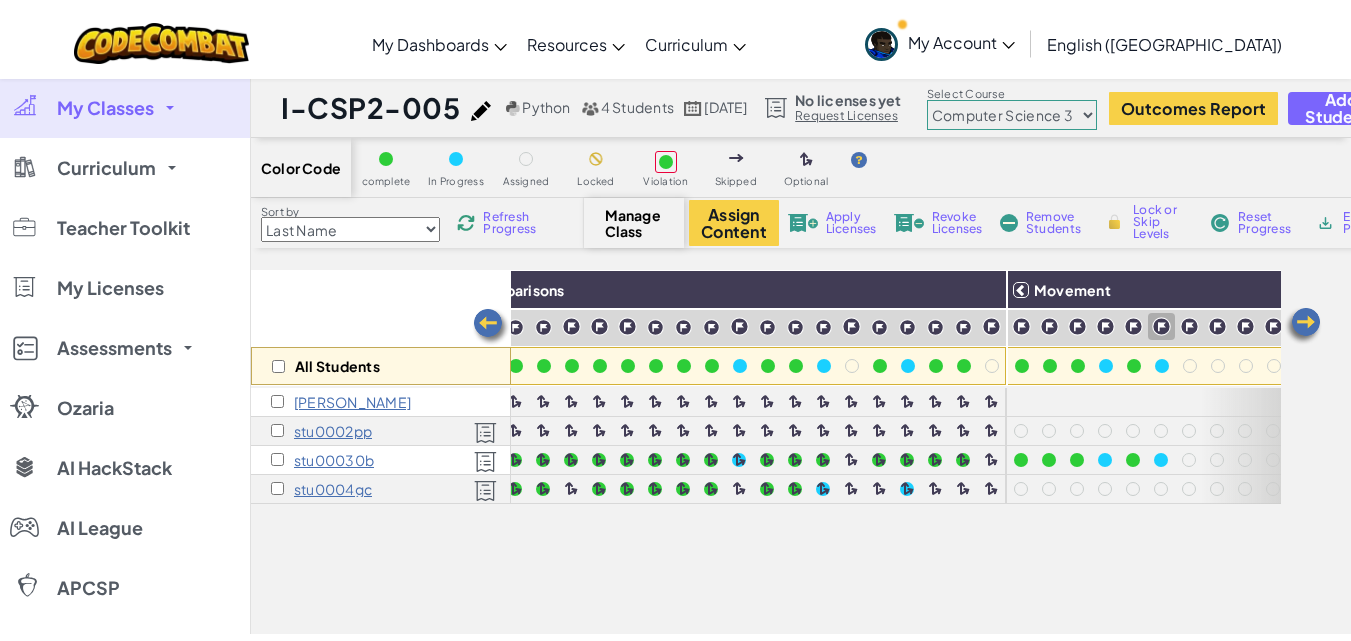 scroll, scrollTop: 0, scrollLeft: 800, axis: horizontal 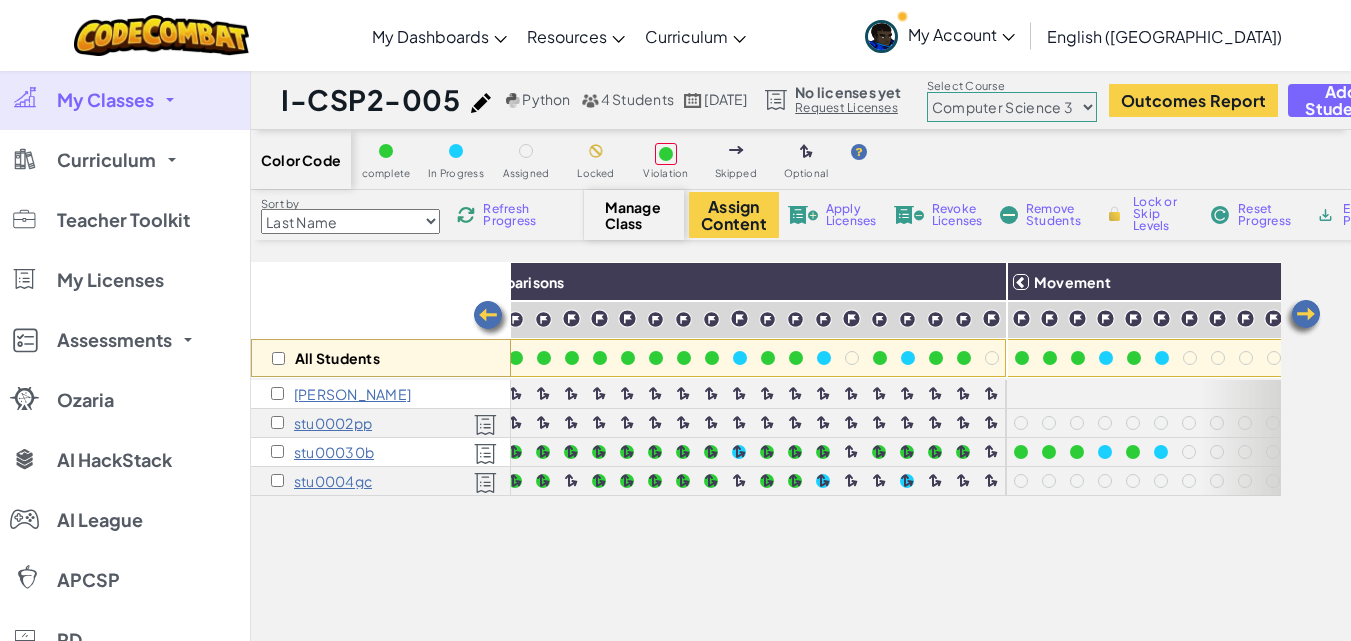 click at bounding box center (1303, 318) 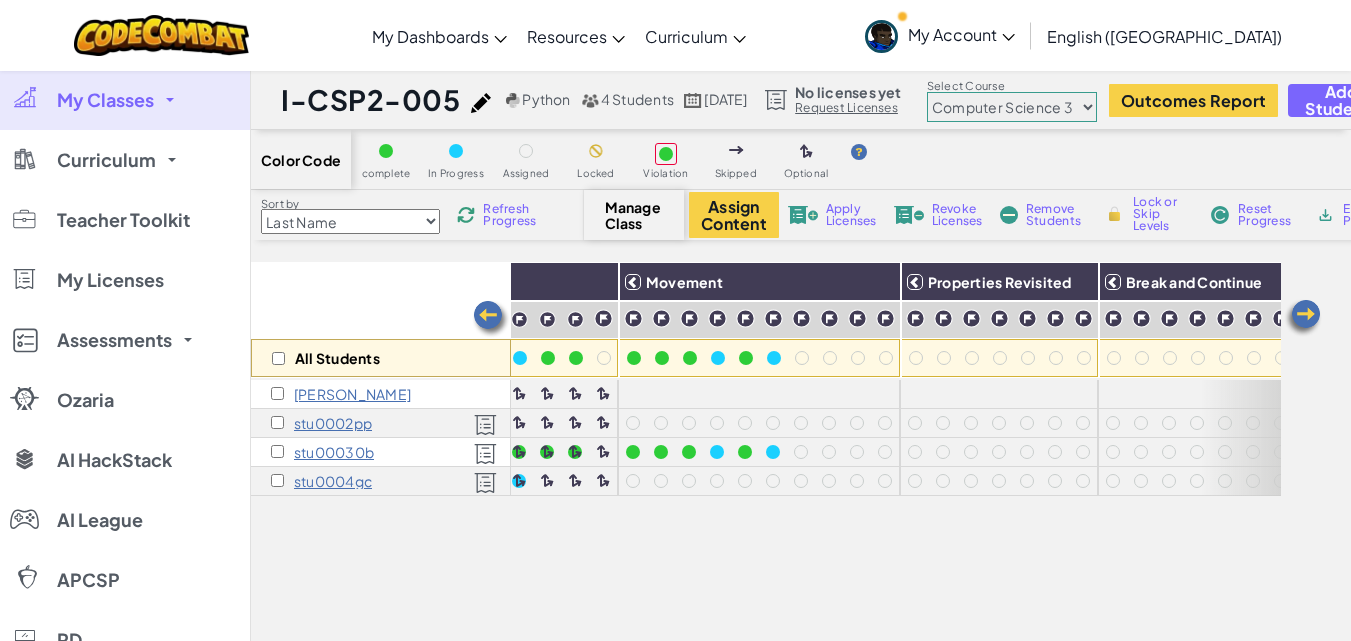 scroll, scrollTop: 0, scrollLeft: 1200, axis: horizontal 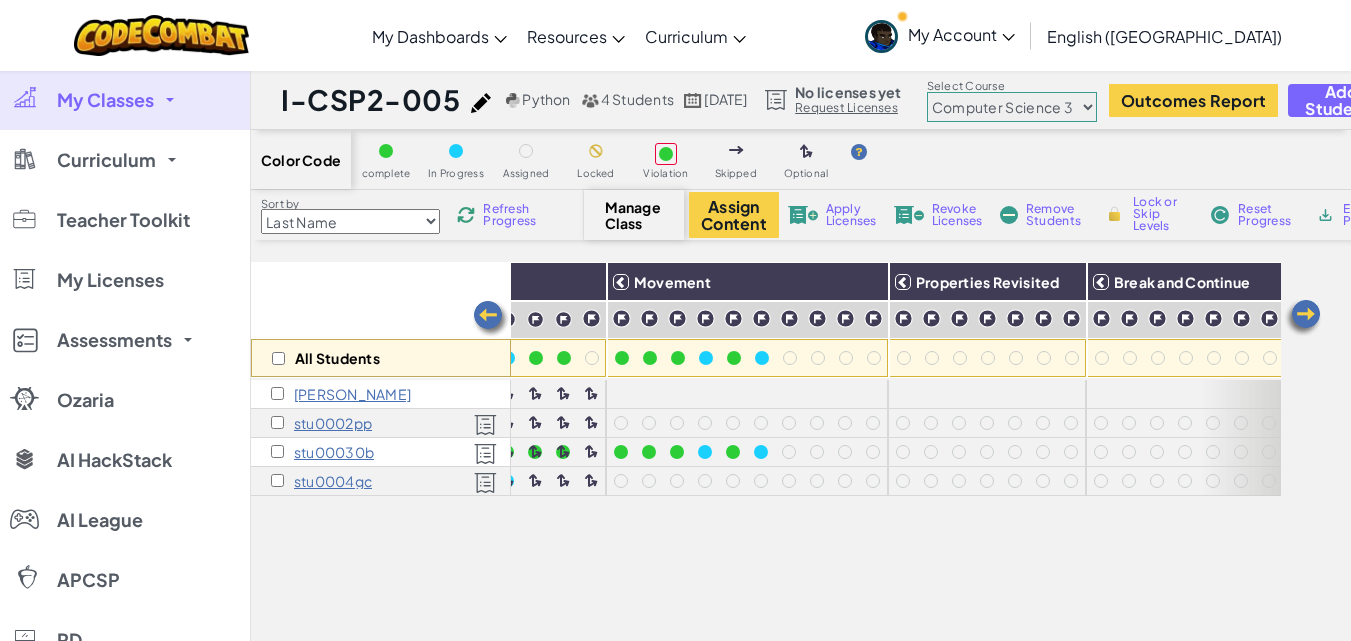 click at bounding box center [1303, 318] 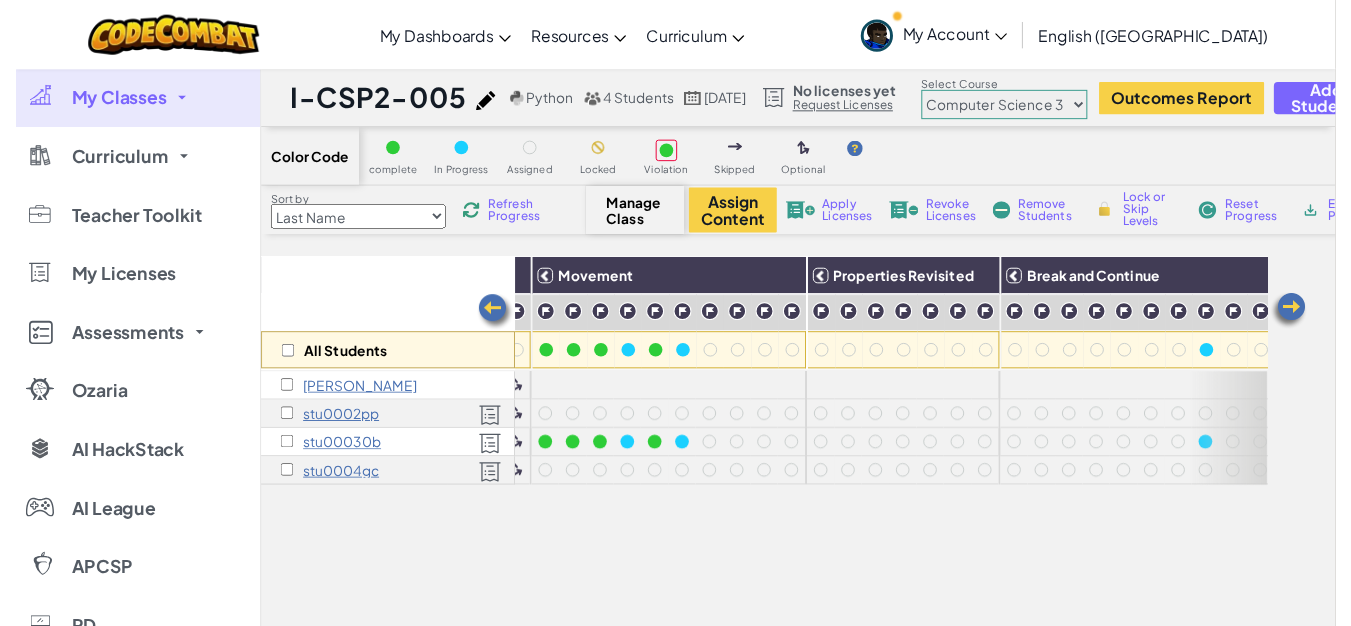 scroll, scrollTop: 0, scrollLeft: 1555, axis: horizontal 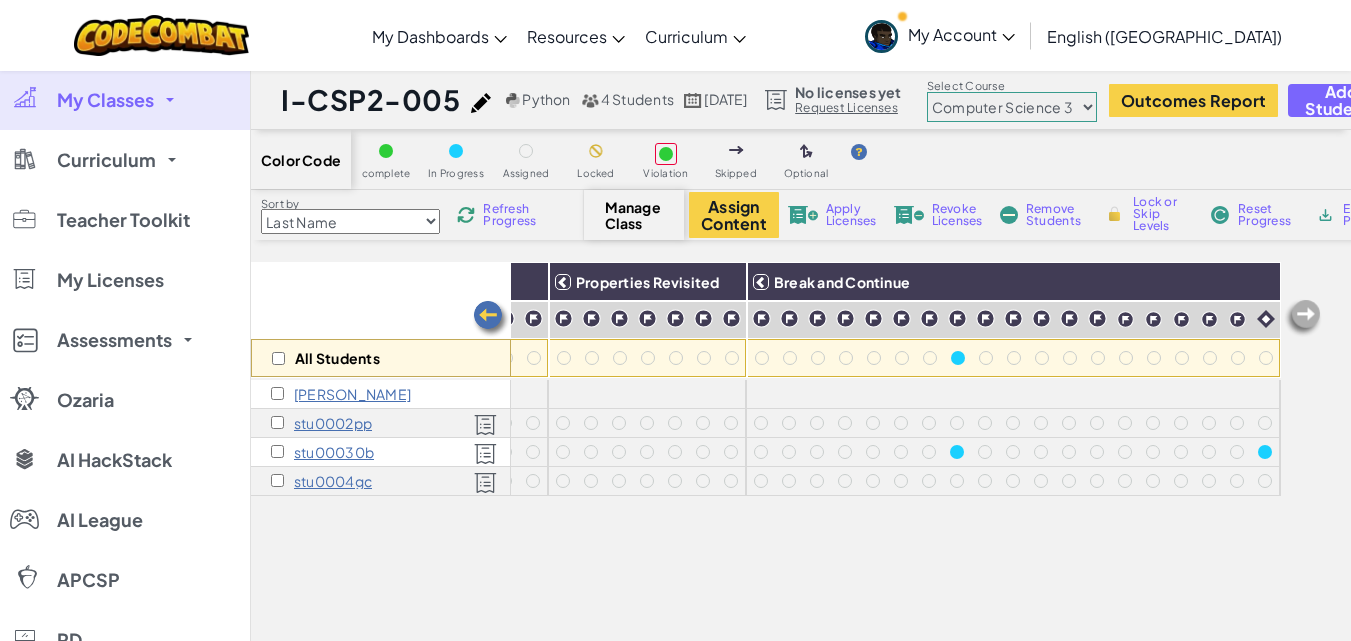 click at bounding box center (491, 319) 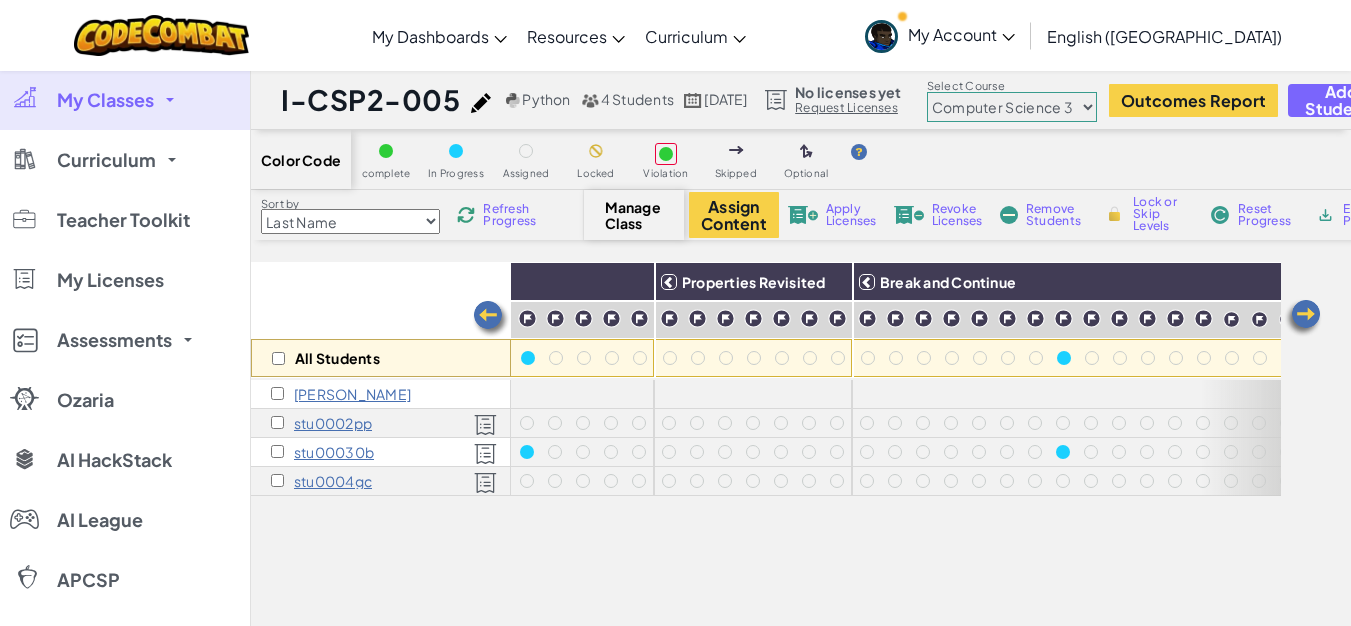scroll, scrollTop: 0, scrollLeft: 1155, axis: horizontal 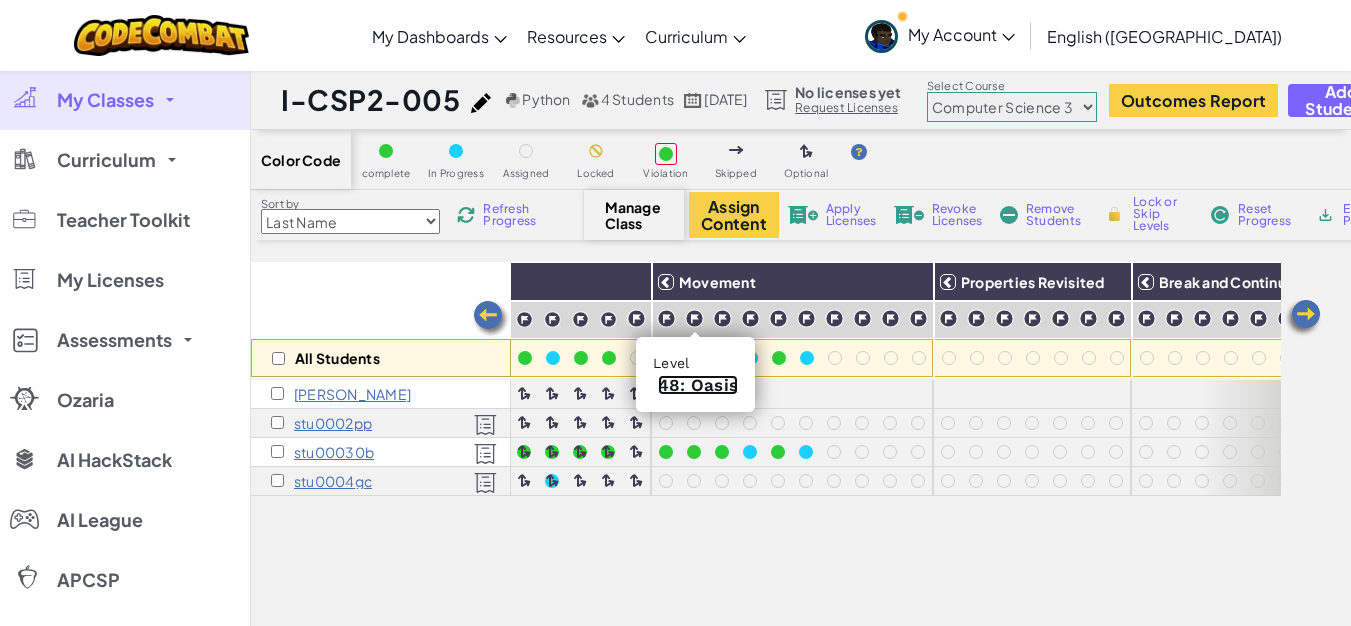 click on "48: Oasis" at bounding box center [698, 385] 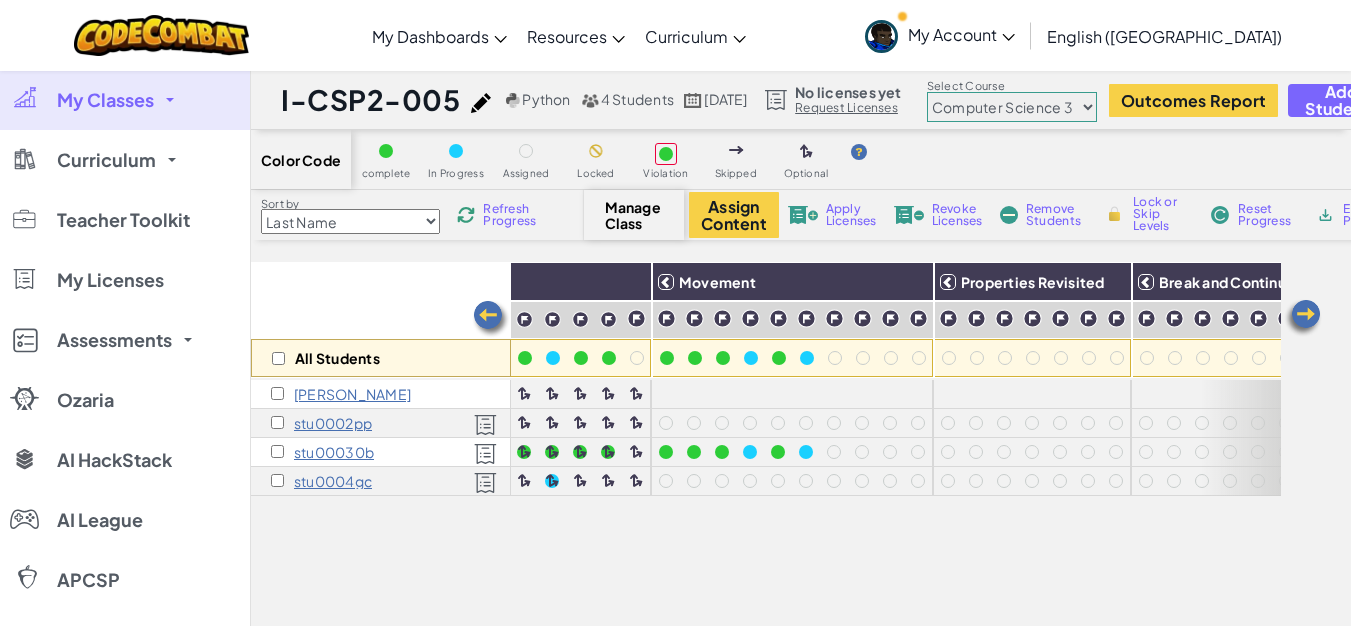 click on "My Classes" at bounding box center [105, 100] 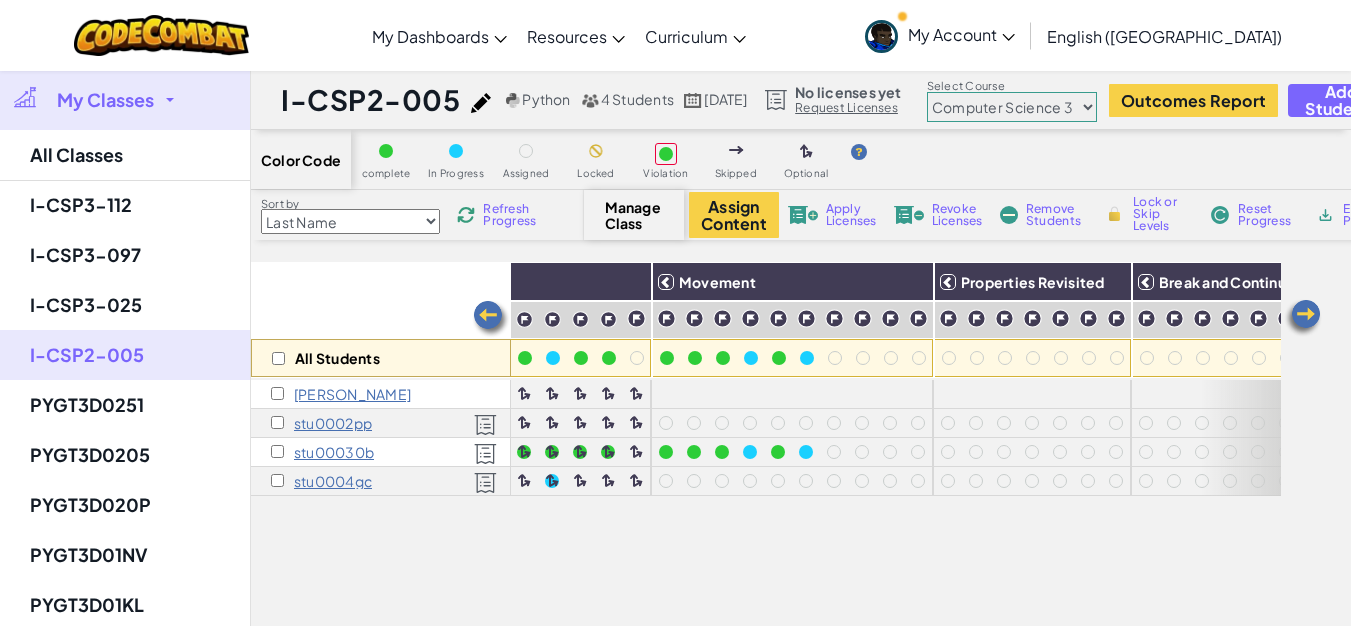 click on "I-CSP2-005
Python     4 Students     [DATE]             No licenses yet   Request Licenses     Select Course
Junior
Introduction to Computer Science
Game Development 1
Web Development 1
Computer Science 2
Game Development 2
Web Development 2
Computer Science 3
Game Development 3
Computer Science 4
Computer Science 5
Computer Science 6
AI HackStack
Outcomes Report
Add Students" at bounding box center [801, 100] 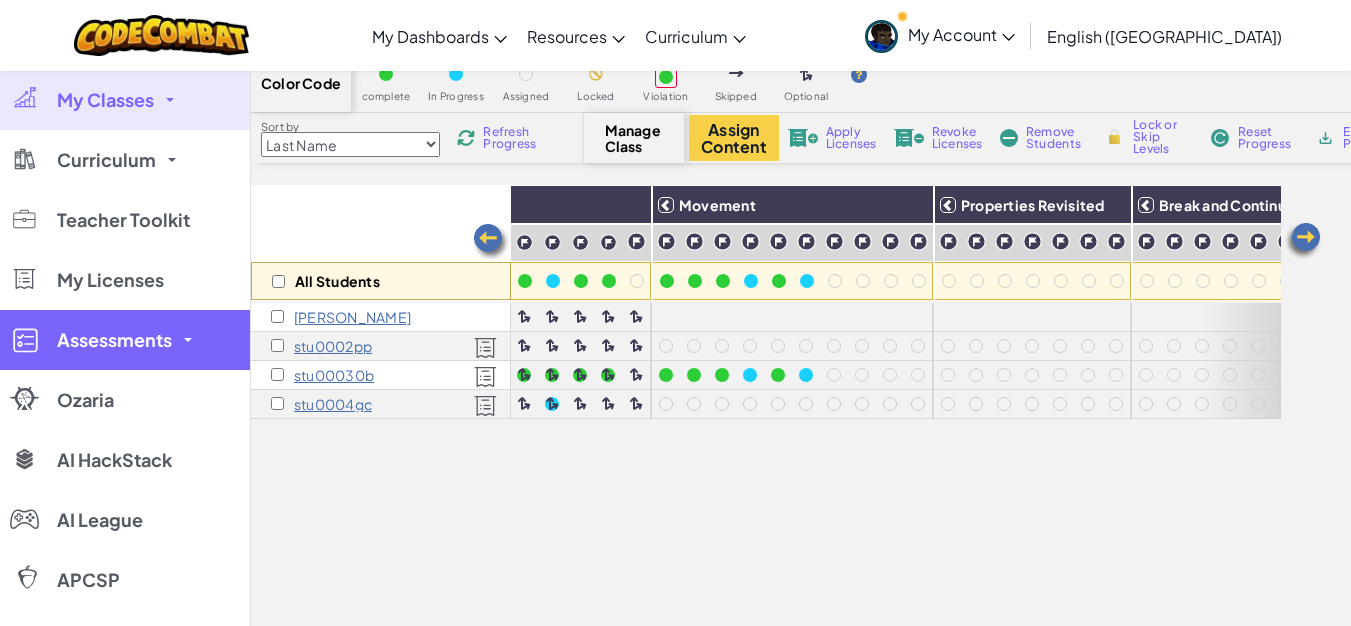 scroll, scrollTop: 100, scrollLeft: 0, axis: vertical 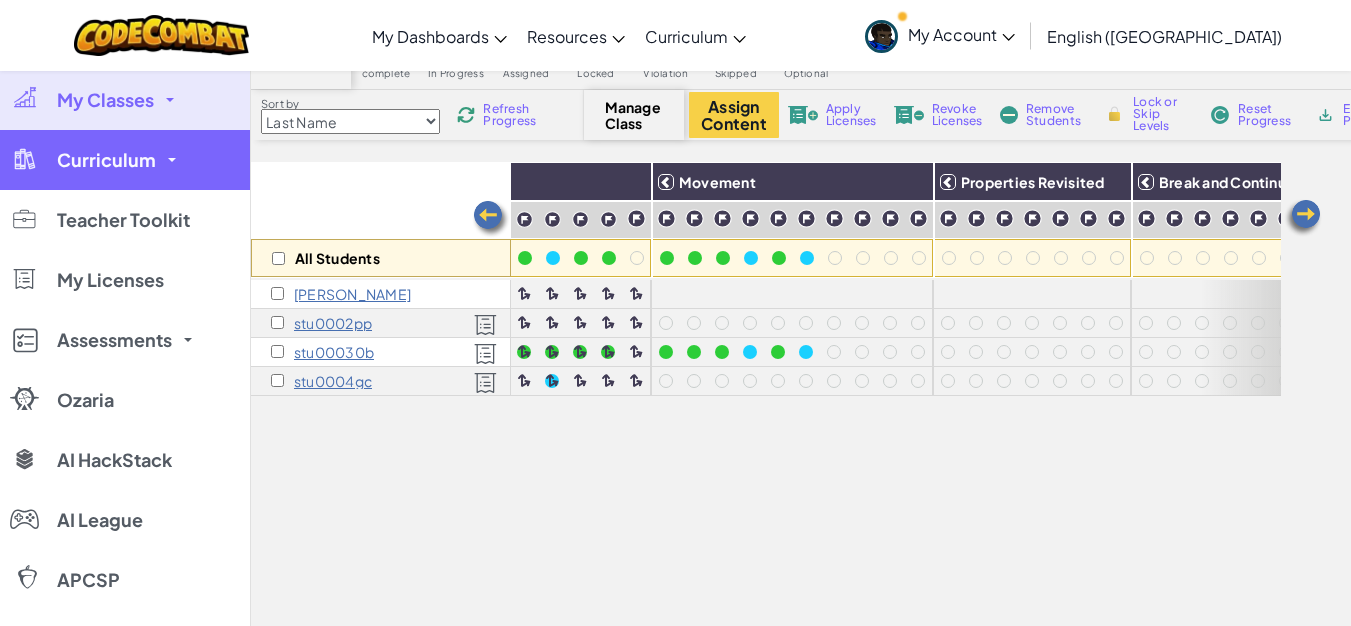 click on "Curriculum" at bounding box center [125, 160] 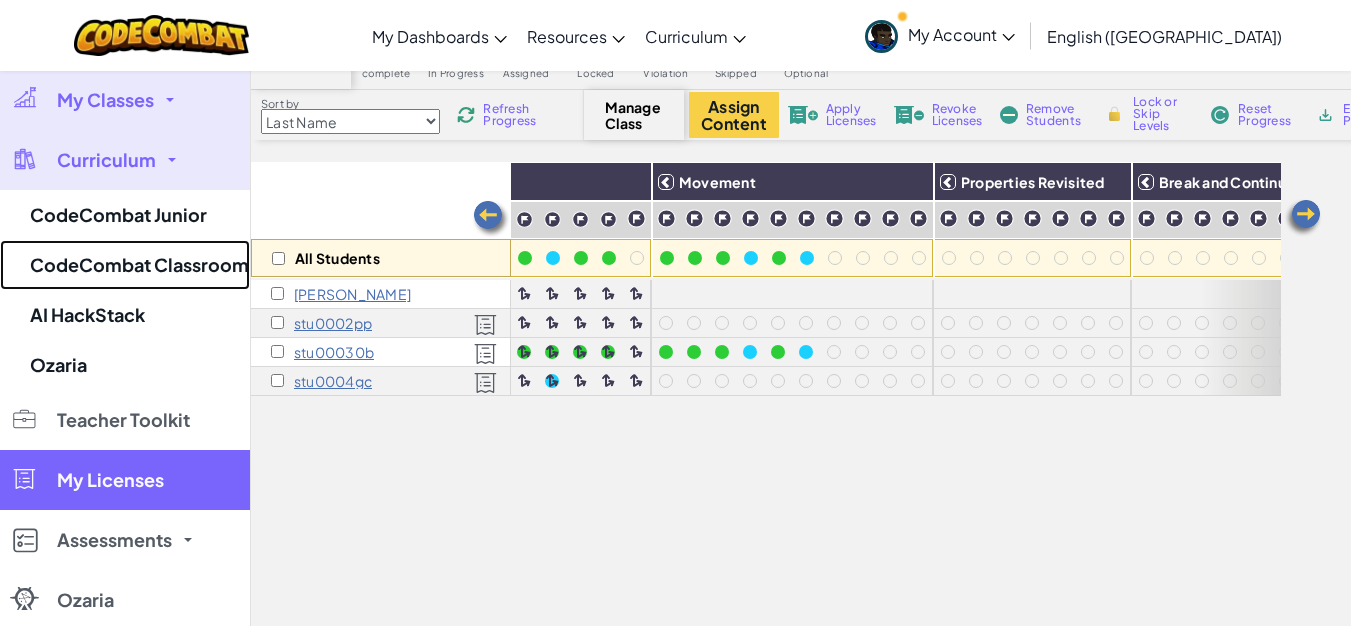 click on "CodeCombat Classroom" at bounding box center (125, 265) 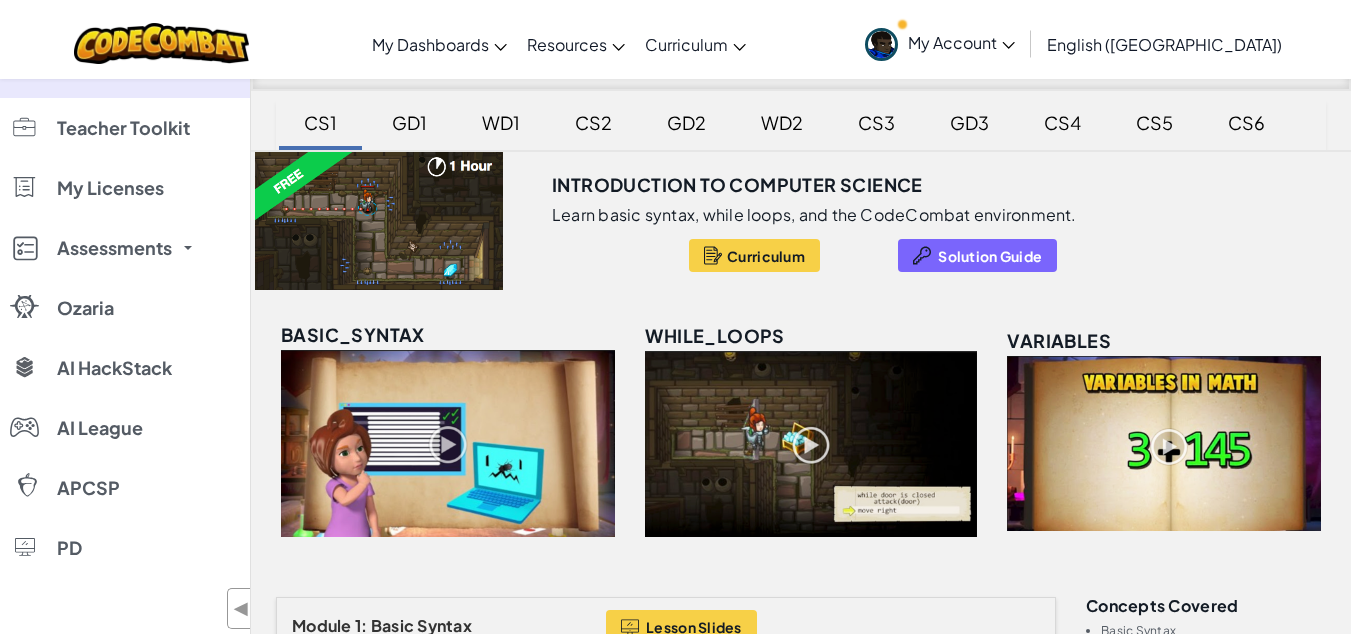 scroll, scrollTop: 0, scrollLeft: 0, axis: both 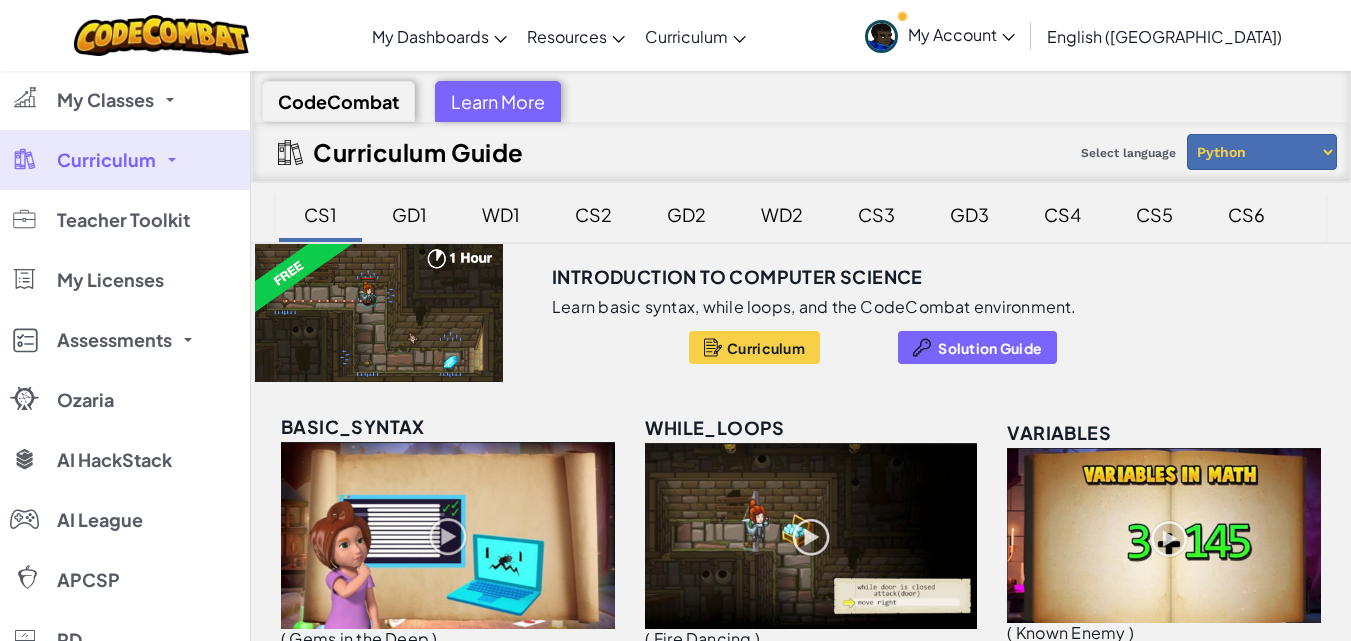 click on "CS3" at bounding box center [876, 214] 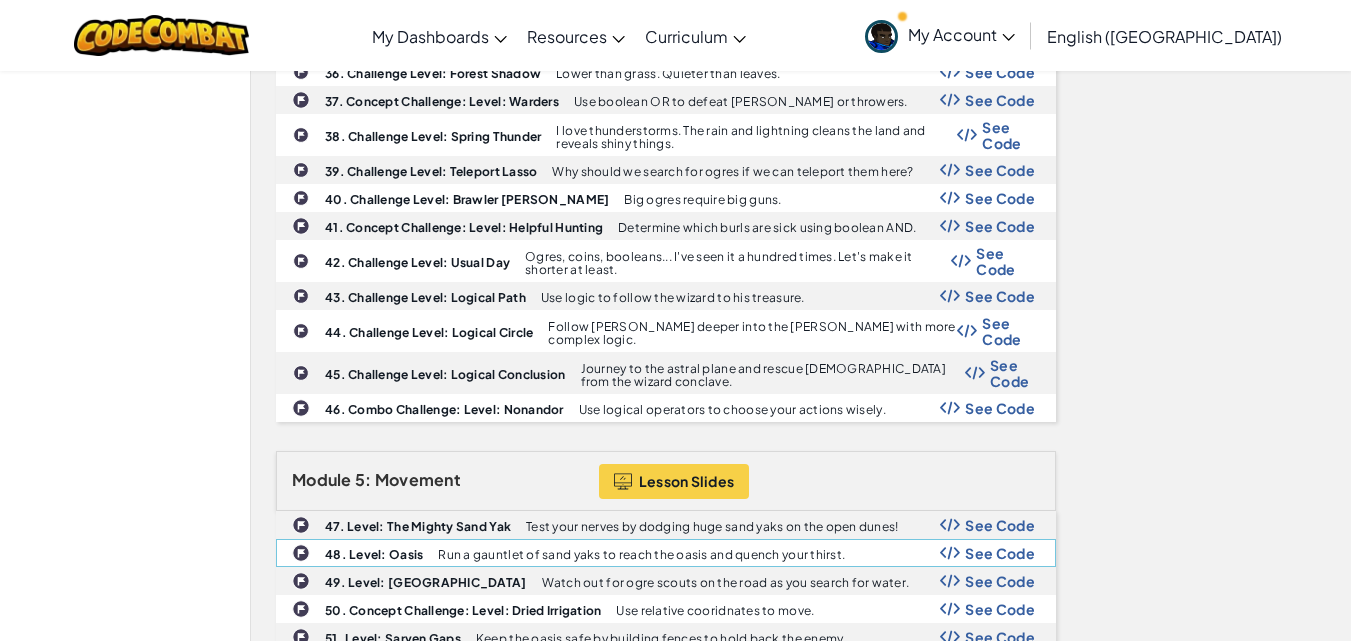 scroll, scrollTop: 1900, scrollLeft: 0, axis: vertical 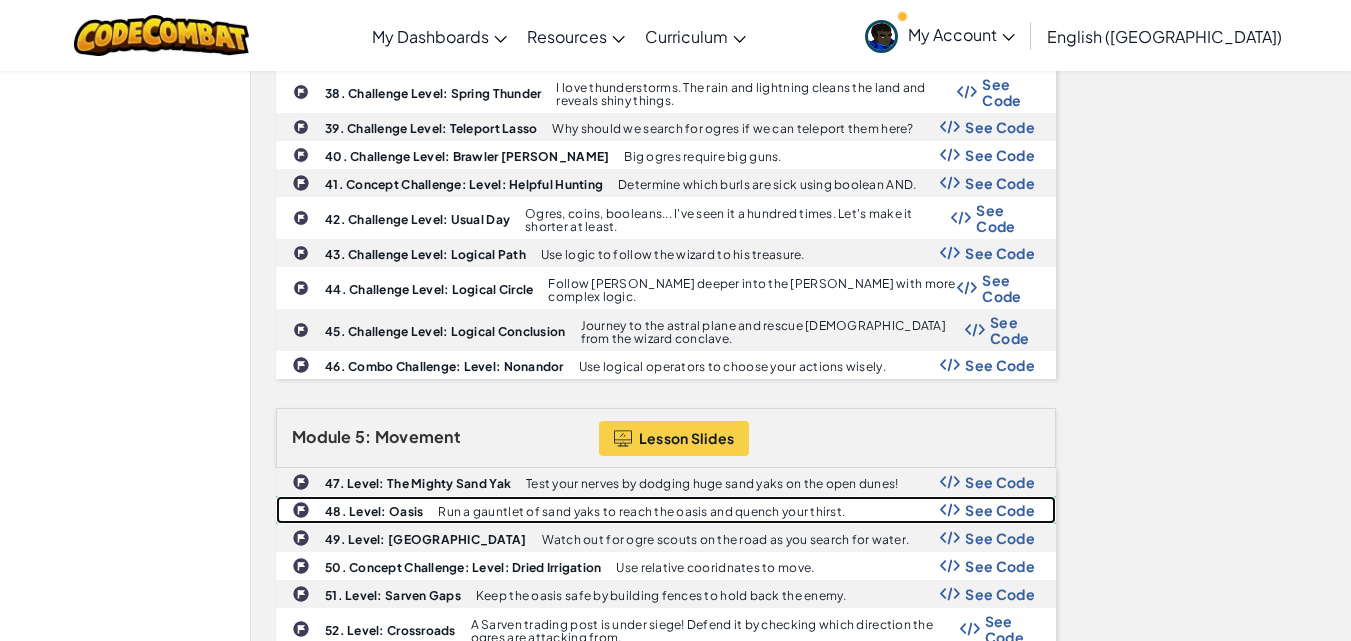 click on "See Code" at bounding box center [1000, 510] 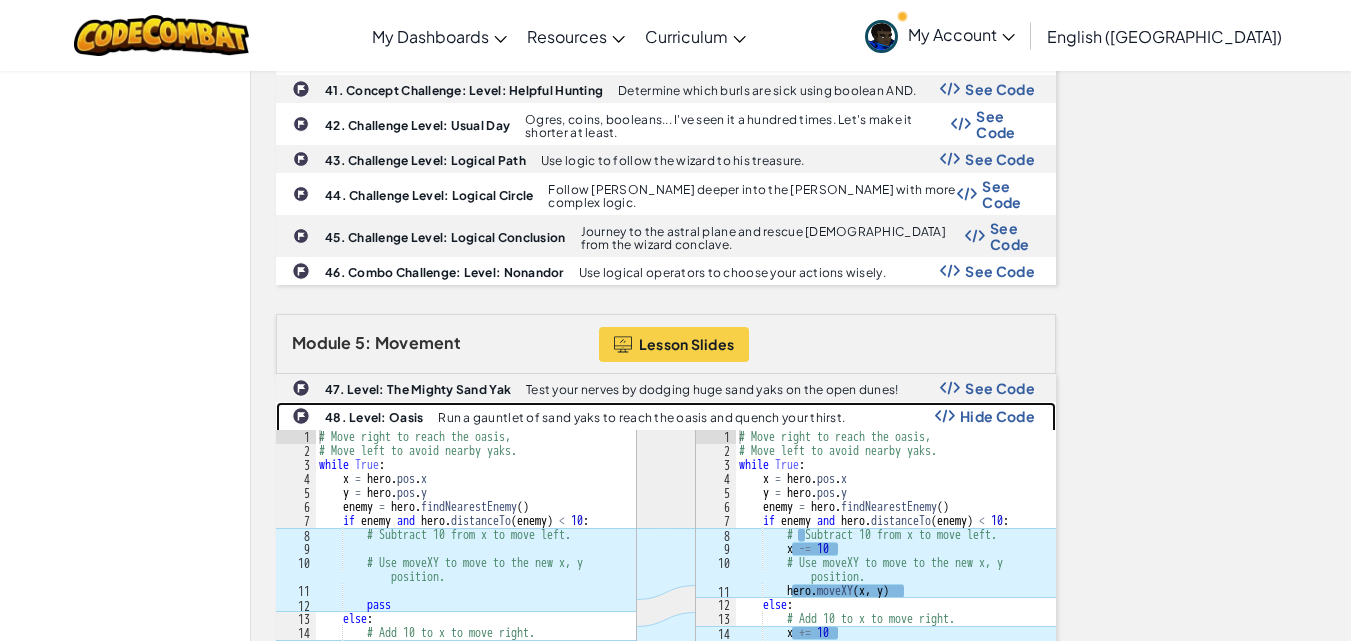 scroll, scrollTop: 2100, scrollLeft: 0, axis: vertical 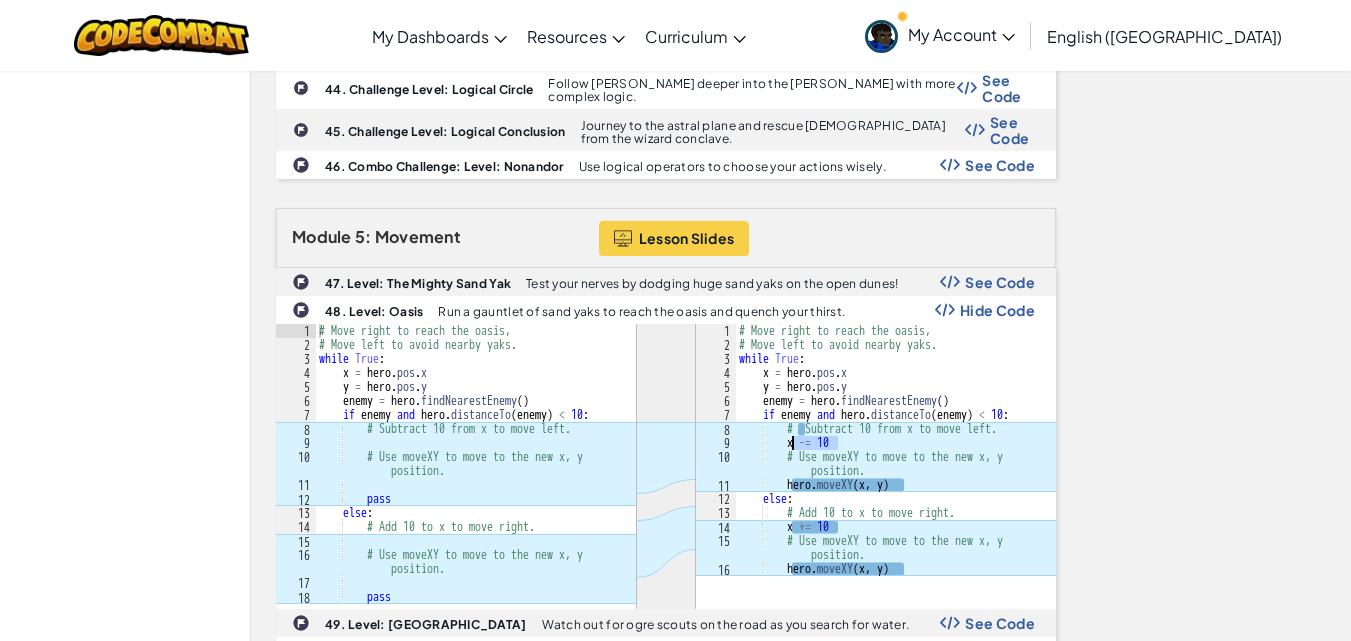 drag, startPoint x: 851, startPoint y: 381, endPoint x: 791, endPoint y: 387, distance: 60.299255 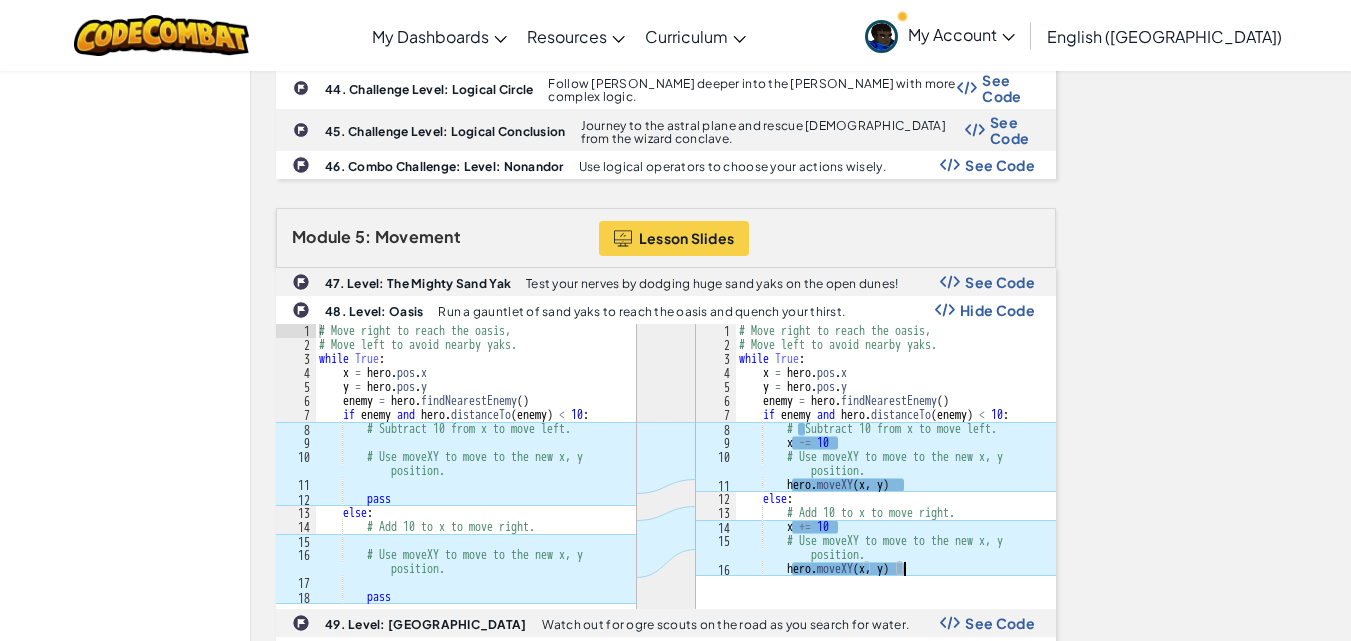 click on "# Move right to reach the oasis, # Move left to avoid nearby yaks. while   True :      x   =   hero . pos . x      y   =   hero . pos . y      enemy   =   hero . findNearestEnemy ( )      if   enemy   and   hero . distanceTo ( enemy )   <   10 :           #  Subtract 10 from x to move left.           x   -=   10           # Use moveXY to move to the new x, y               position.           hero . moveXY ( x ,   y )      else :           # Add 10 to x to move right.           x   +=   10           # Use moveXY to move to the new x, y               position.           hero . moveXY ( x ,   y )" at bounding box center [895, 464] 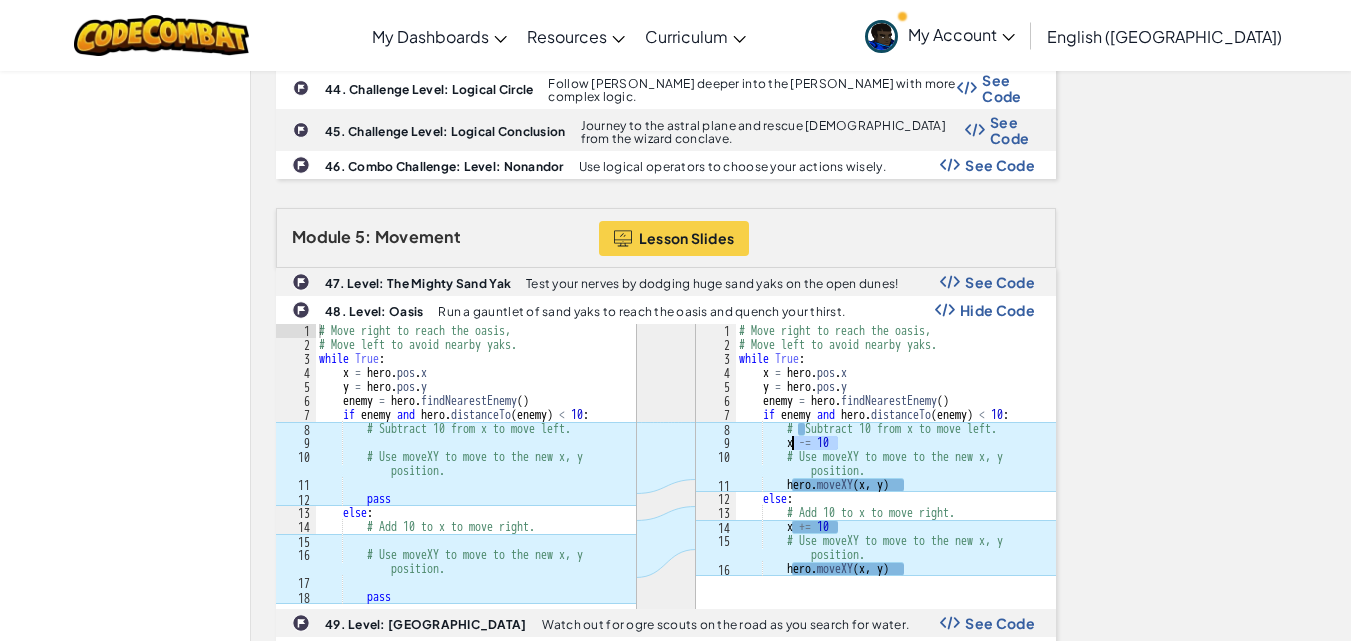 drag, startPoint x: 846, startPoint y: 387, endPoint x: 793, endPoint y: 383, distance: 53.15073 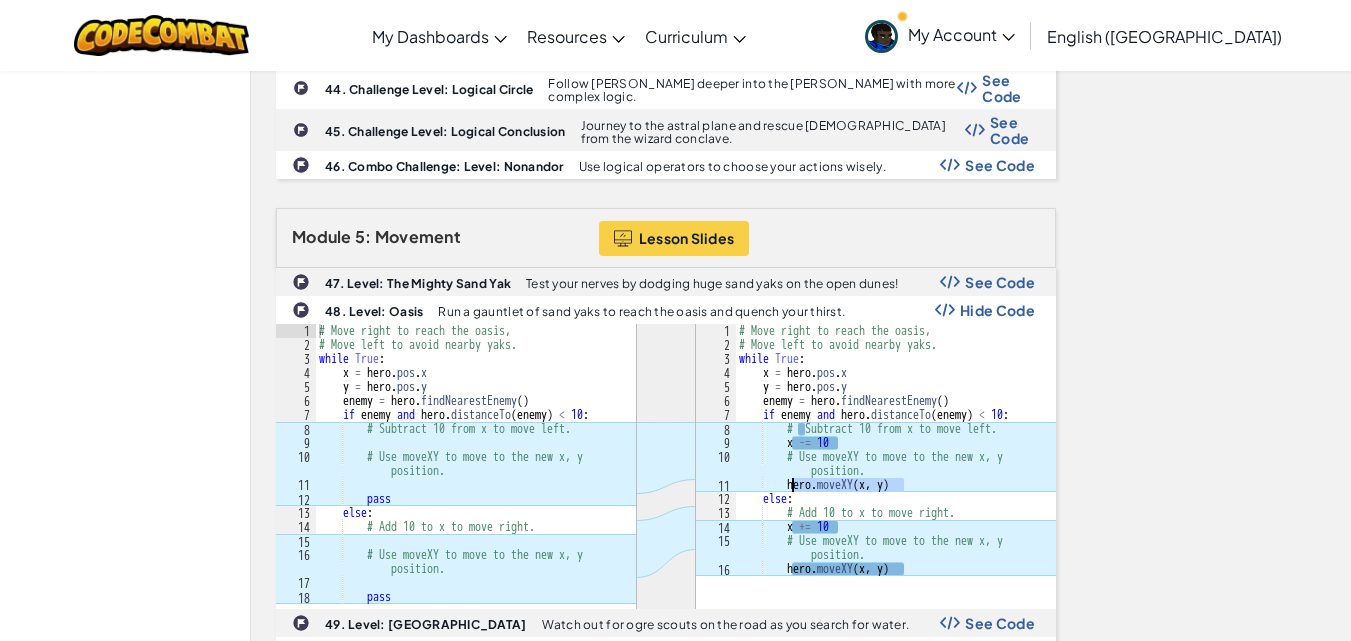 drag, startPoint x: 913, startPoint y: 427, endPoint x: 793, endPoint y: 423, distance: 120.06665 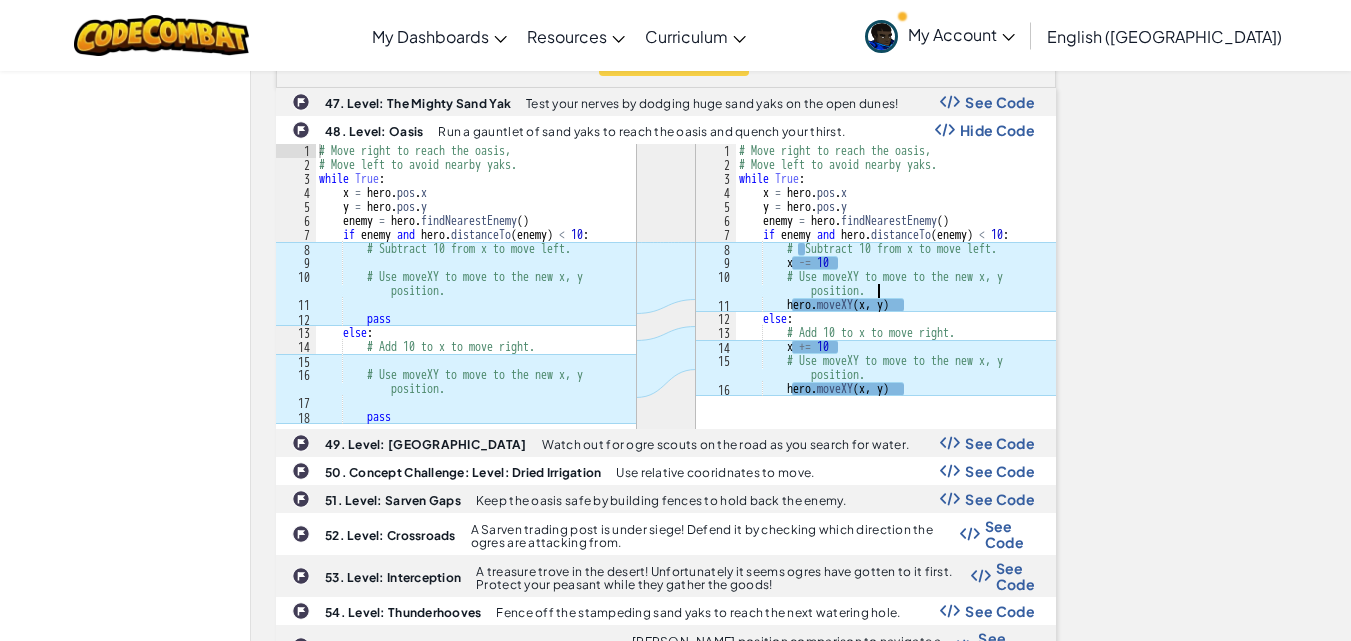 scroll, scrollTop: 2300, scrollLeft: 0, axis: vertical 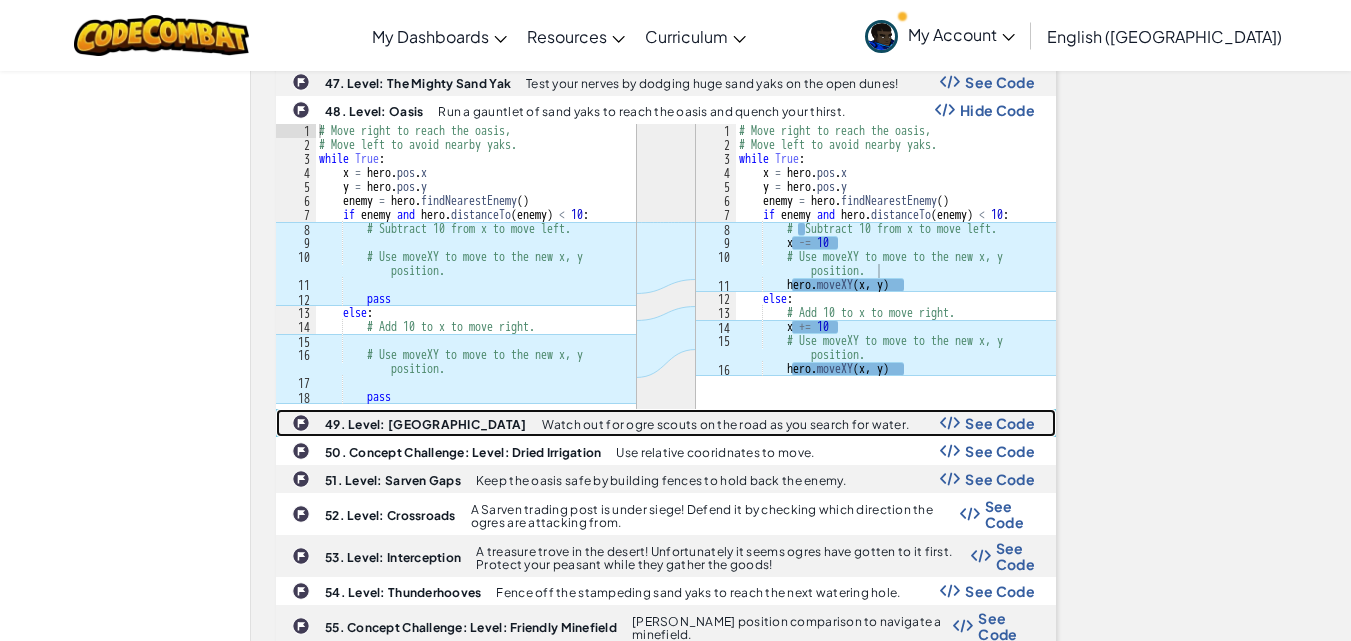 click at bounding box center (950, 423) 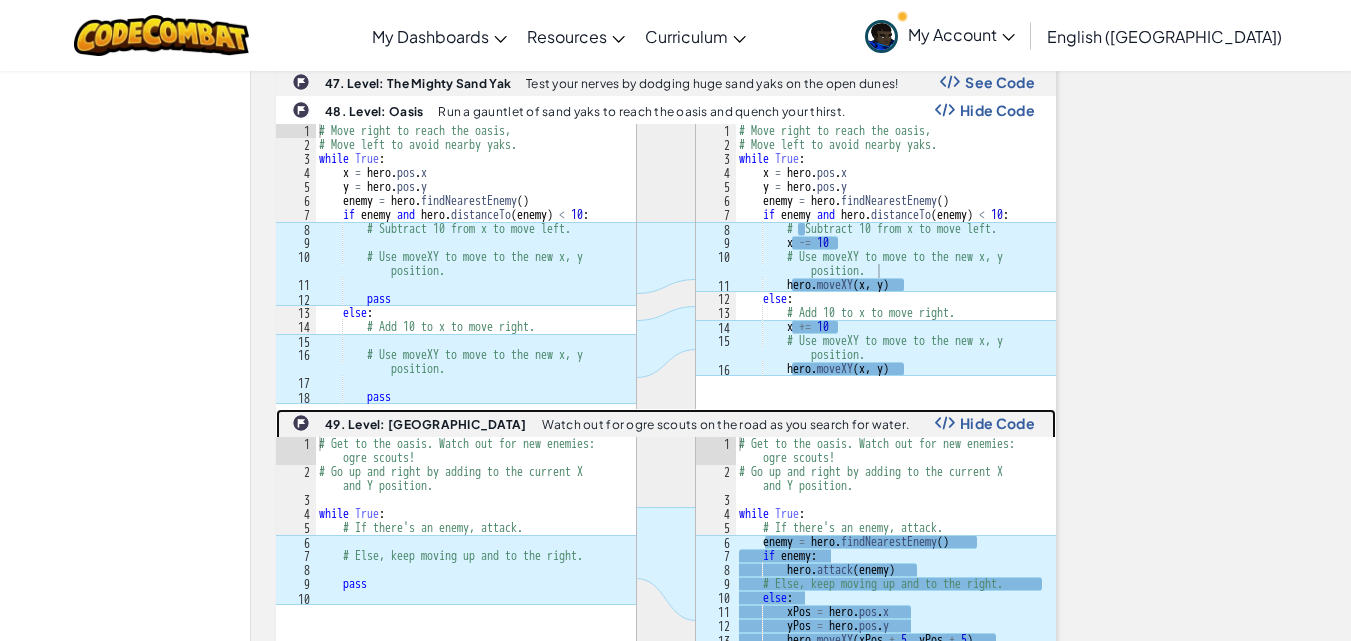 scroll, scrollTop: 2400, scrollLeft: 0, axis: vertical 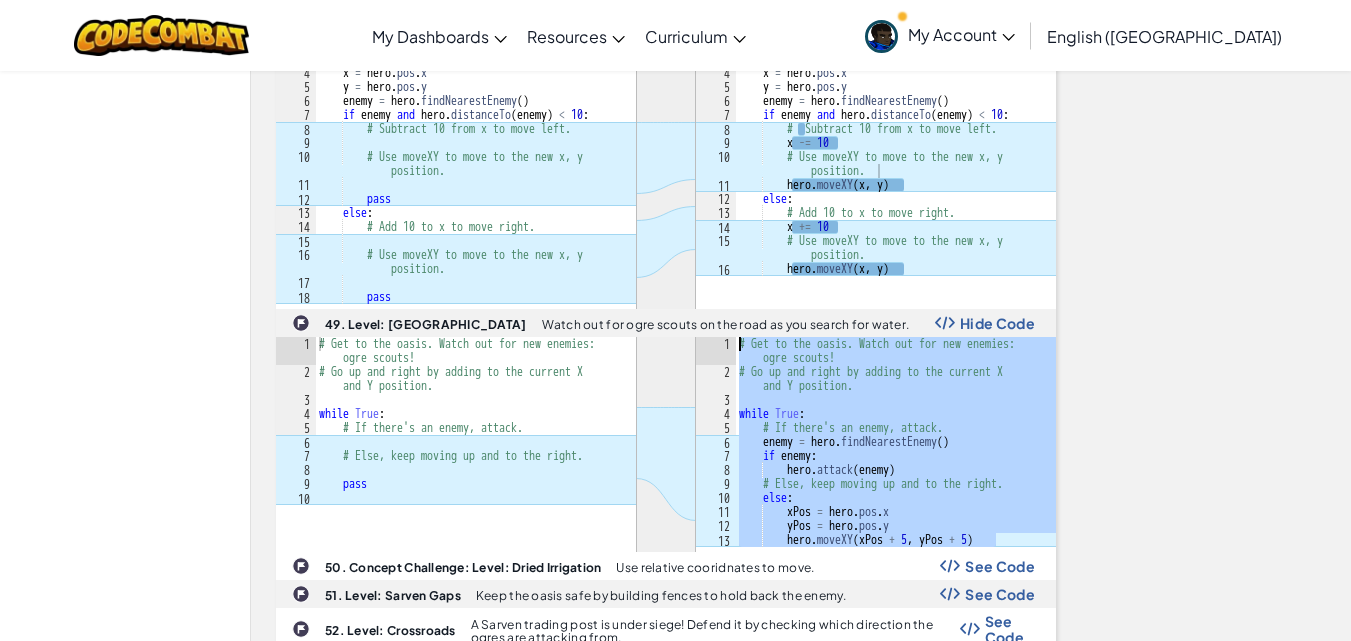 drag, startPoint x: 1006, startPoint y: 484, endPoint x: 717, endPoint y: 288, distance: 349.1948 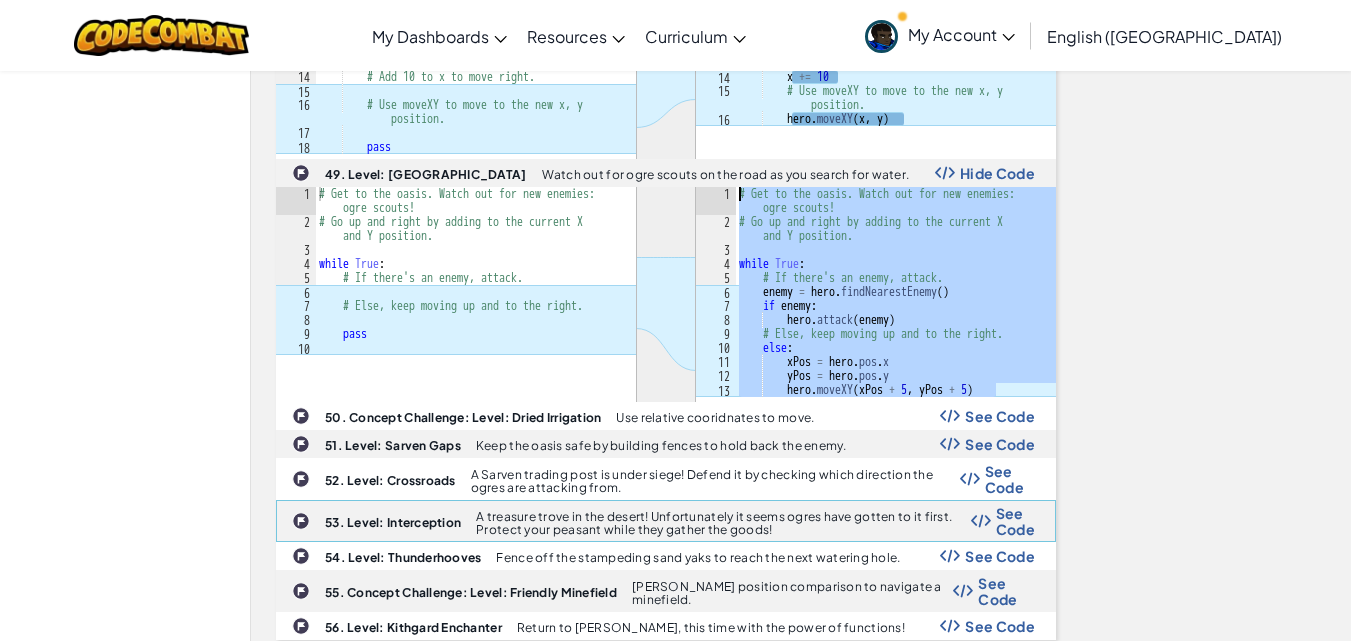 scroll, scrollTop: 2700, scrollLeft: 0, axis: vertical 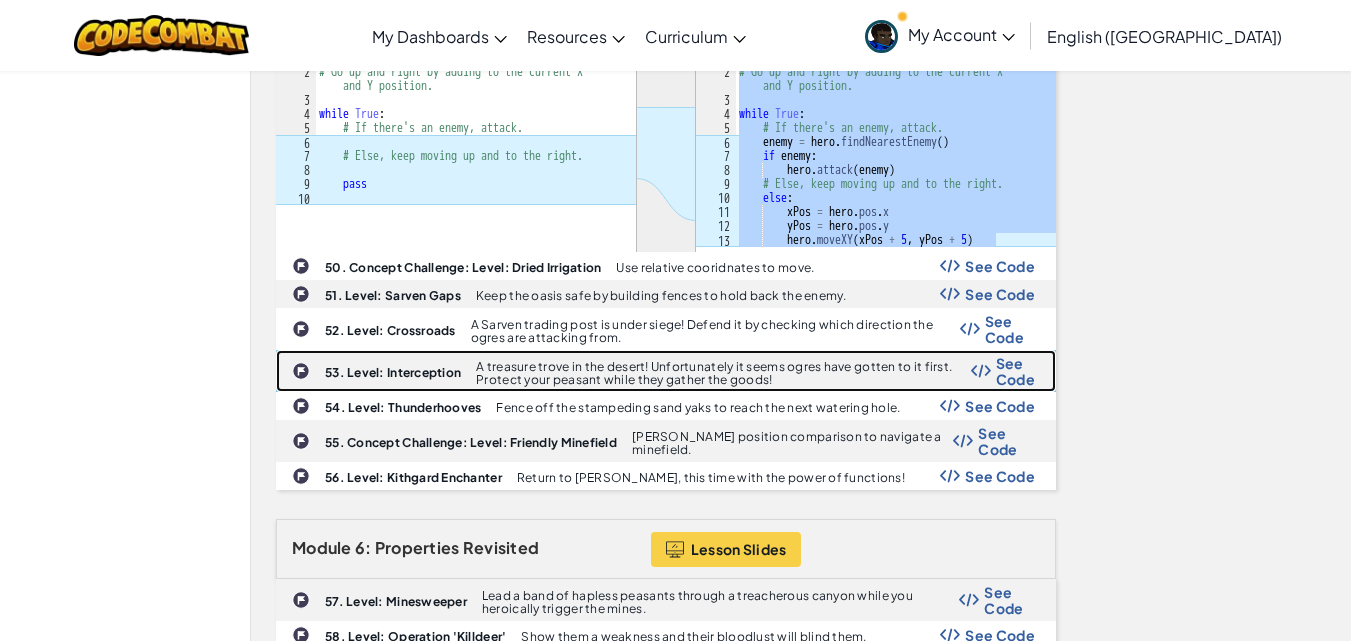 click on "See Code" at bounding box center (1015, 371) 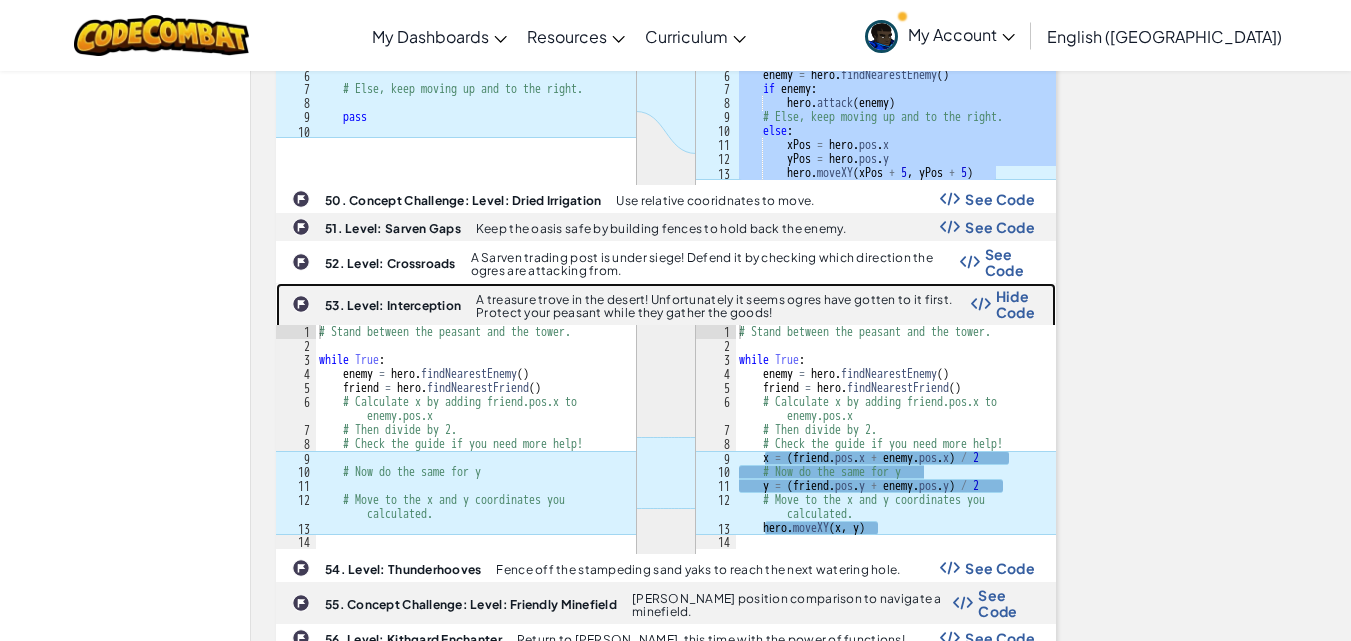 scroll, scrollTop: 2800, scrollLeft: 0, axis: vertical 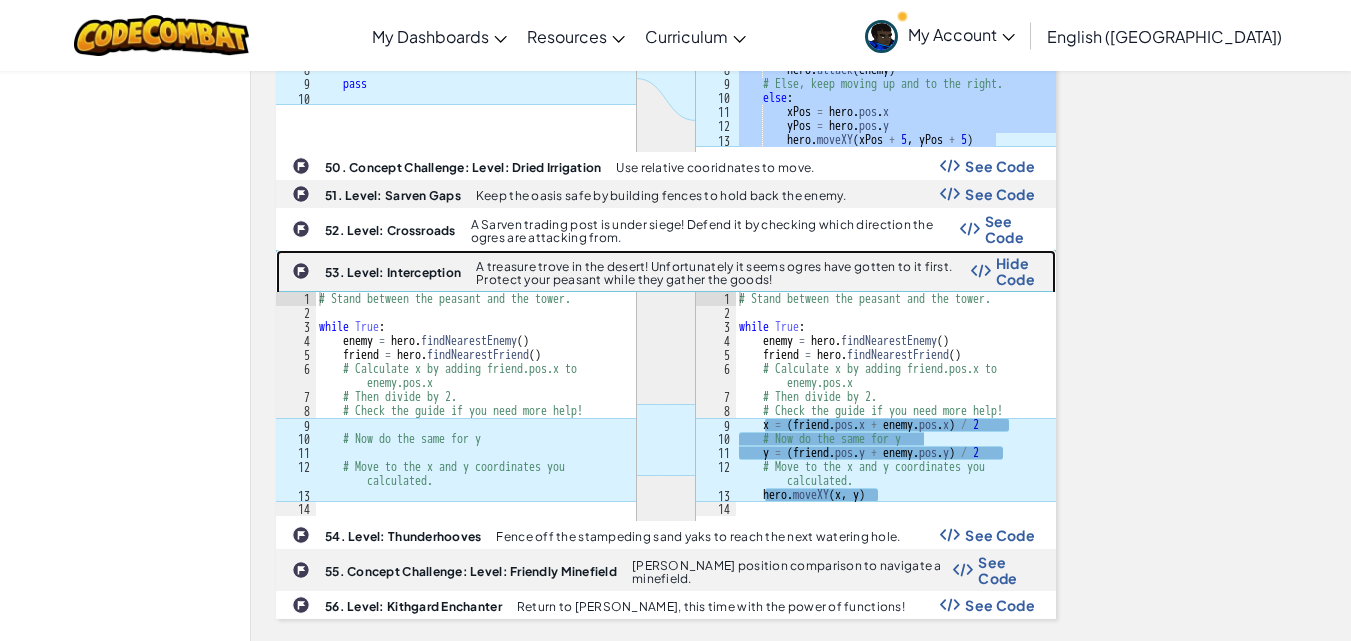 click on "A treasure trove in the desert! Unfortunately it seems ogres have gotten to it first. Protect your peasant while they gather the goods!" at bounding box center [723, 273] 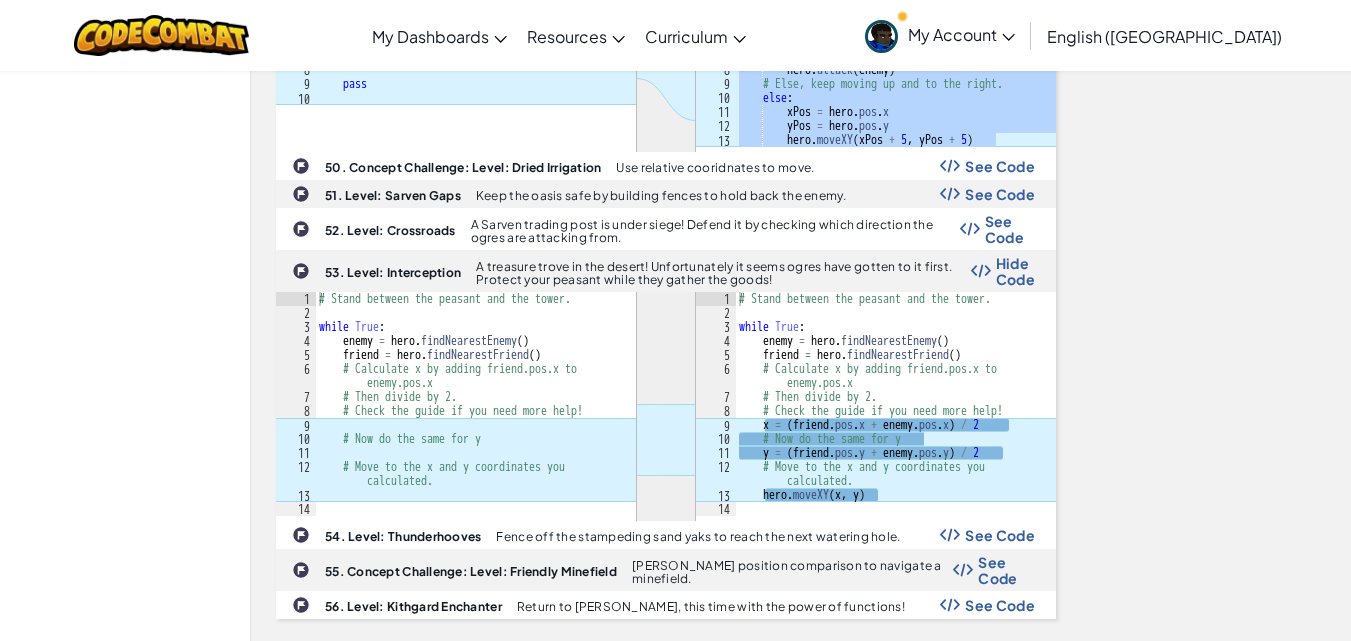 click on "Module
1:
Expressions       Lesson Slides             1. Challenge Level: Friend and Foe
A brawl in the [PERSON_NAME]! Pick out friend from foe and prepare for a battle.
See Code
2. Challenge Level: [PERSON_NAME]
Singing with strings!
See Code
3. Challenge Level: Reward and Ruination
Time to prove you, in fact, can have the cake and eat it too.
See Code
4. Concept Challenge: Challenge Level: Air Rescue Service
Concatenate strings to save peasants.
See Code
5. Challenge Level: The Wizard's Door
Use mathematical programming to find the door to the wizards' secret lair.
See Code
6. Challenge Level: The Wizard's Haunt
Explore the wizards' hideout in search of more secrets.
See Code
7. Challenge Level: The Wizard's Plane
See Code" at bounding box center (801, -345) 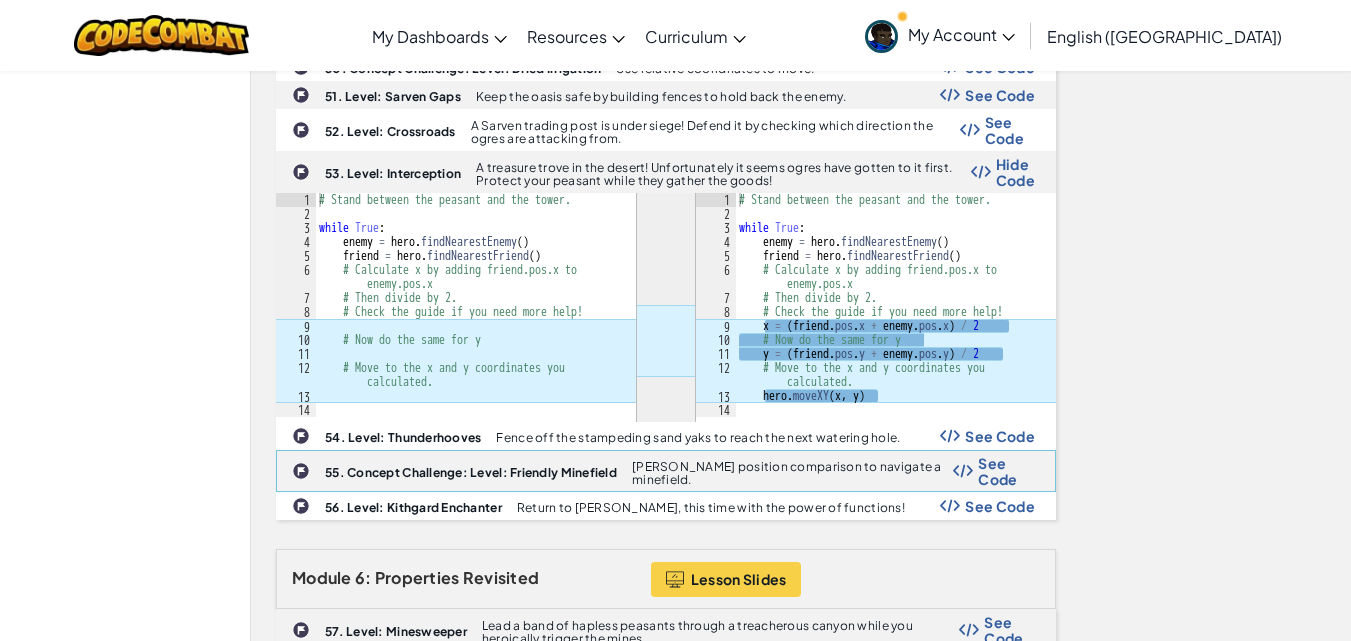 scroll, scrollTop: 2900, scrollLeft: 0, axis: vertical 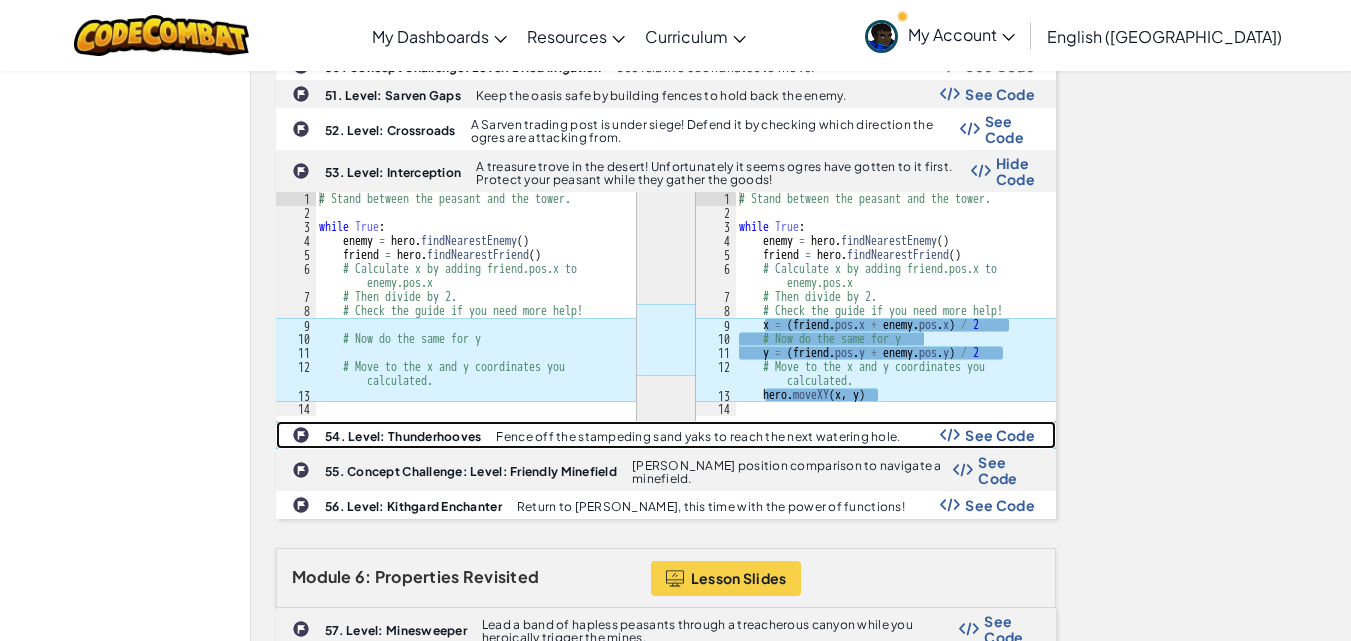 click on "See Code" at bounding box center (1000, 435) 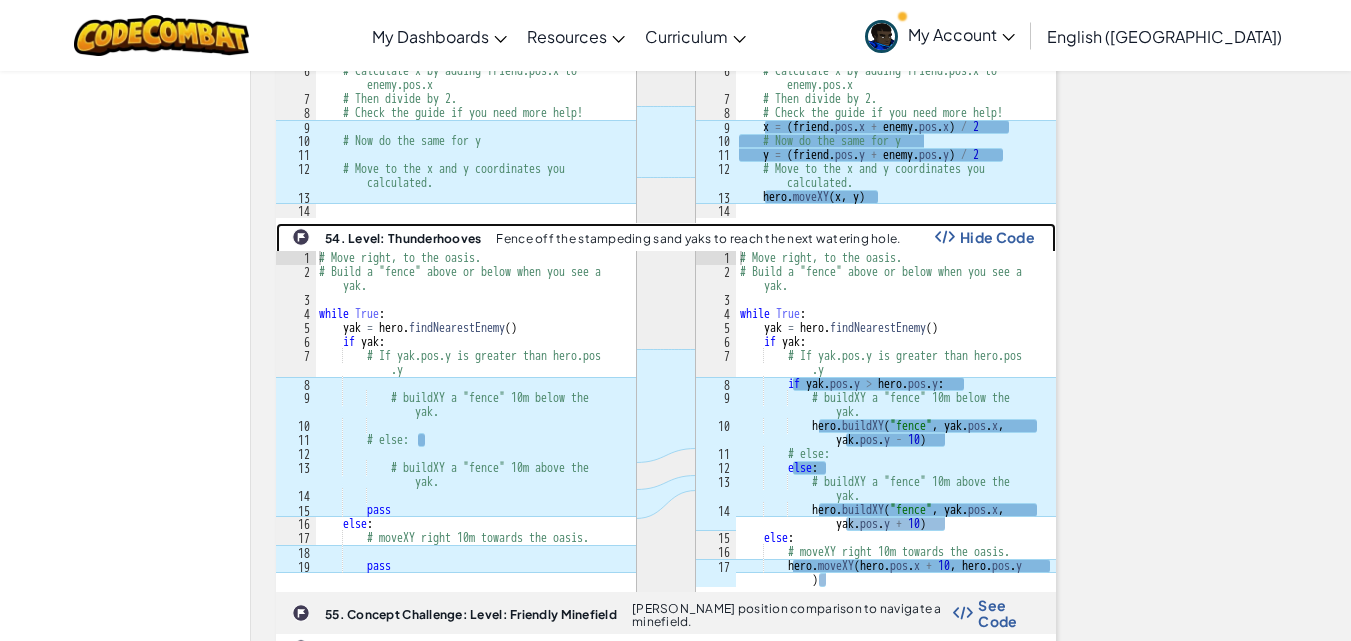 scroll, scrollTop: 3100, scrollLeft: 0, axis: vertical 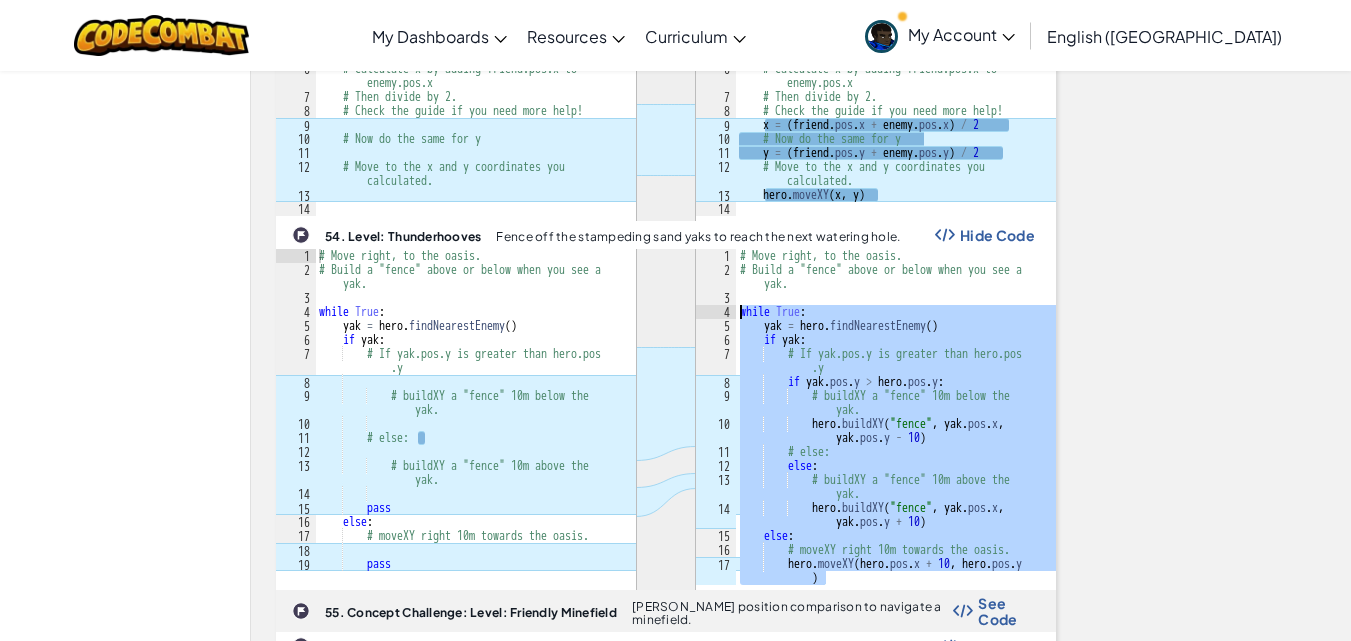 drag, startPoint x: 835, startPoint y: 519, endPoint x: 732, endPoint y: 253, distance: 285.2455 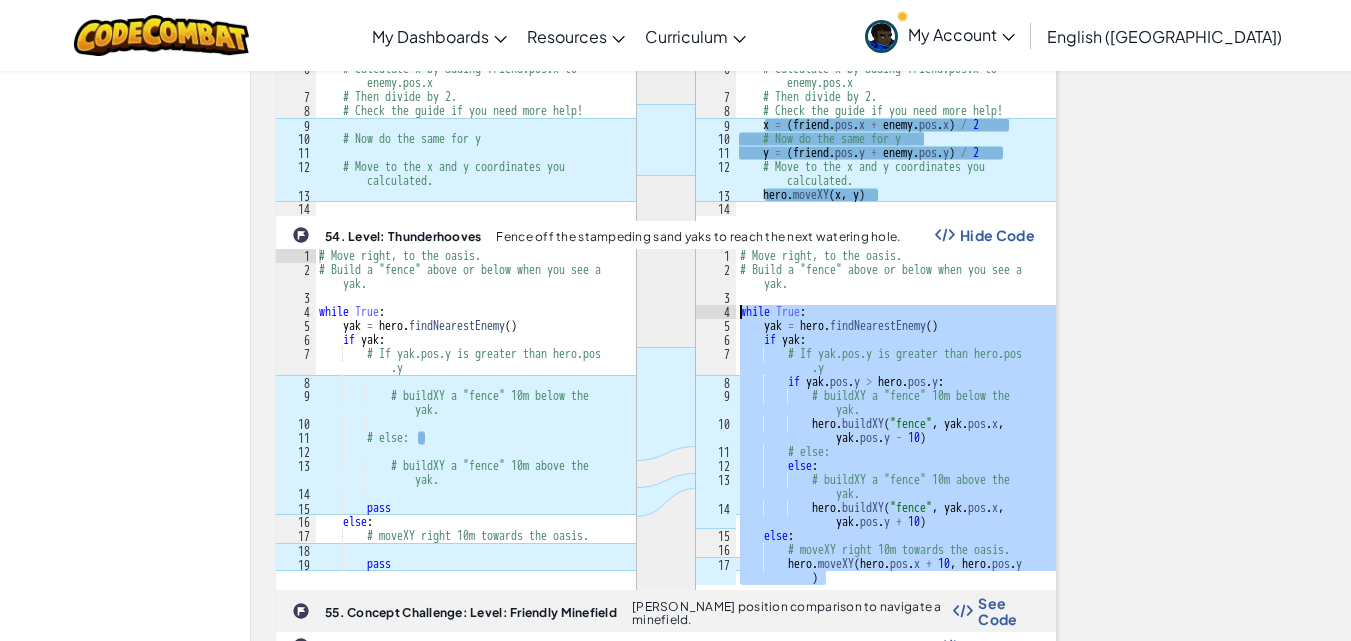 click on "# Move right, to the oasis. # Build a "fence" above or below when you see a       yak. while   True :      yak   =   hero . findNearestEnemy ( )      if   yak :           # If yak.pos.y is greater than hero.pos              .y           if   yak . pos . y   >   hero . pos . y :                # buildXY a "fence" 10m below the                   yak.                hero . buildXY ( "fence" ,   yak . pos . x ,                    yak . pos . y   -   10 )           # else:           else :                # buildXY a "fence" 10m above the                   yak.                hero . buildXY ( "fence" ,   yak . pos . x ,                    yak . pos . y   +   10 )      else :           # moveXY right 10m towards the oasis.           hero . moveXY ( hero . pos . x   +   10 ,   hero . pos . y              )" at bounding box center (896, 417) 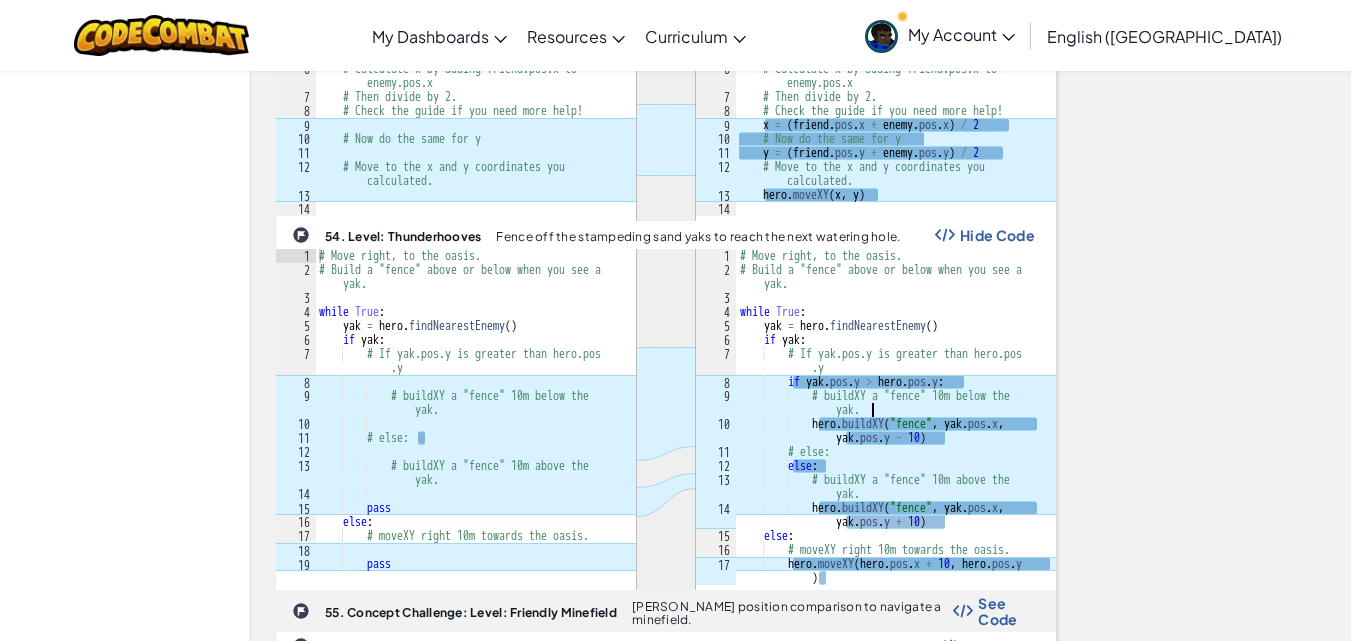 click on "# Move right, to the oasis. # Build a "fence" above or below when you see a       yak. while   True :      yak   =   hero . findNearestEnemy ( )      if   yak :           # If yak.pos.y is greater than hero.pos              .y           if   yak . pos . y   >   hero . pos . y :                # buildXY a "fence" 10m below the                   yak.                hero . buildXY ( "fence" ,   yak . pos . x ,                    yak . pos . y   -   10 )           # else:           else :                # buildXY a "fence" 10m above the                   yak.                hero . buildXY ( "fence" ,   yak . pos . x ,                    yak . pos . y   +   10 )      else :           # moveXY right 10m towards the oasis.           hero . moveXY ( hero . pos . x   +   10 ,   hero . pos . y              )" at bounding box center [896, 438] 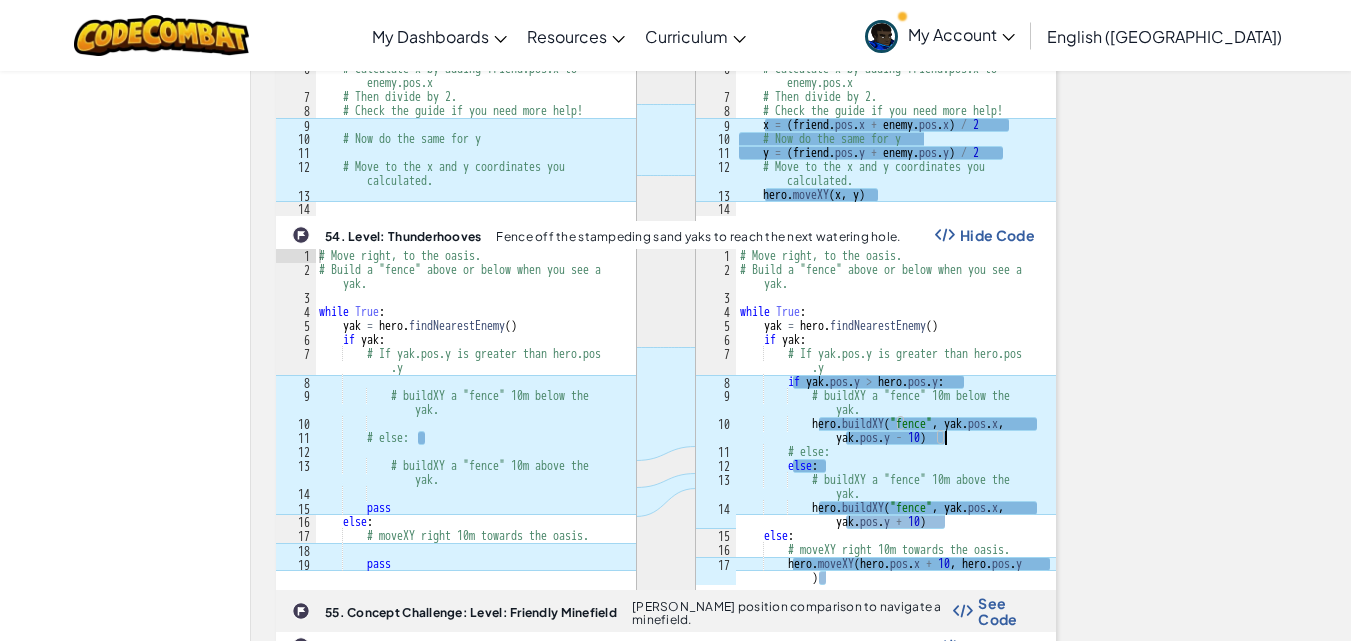 click on "Module
1:
Expressions       Lesson Slides             1. Challenge Level: Friend and Foe
A brawl in the [PERSON_NAME]! Pick out friend from foe and prepare for a battle.
See Code
2. Challenge Level: [PERSON_NAME]
Singing with strings!
See Code
3. Challenge Level: Reward and Ruination
Time to prove you, in fact, can have the cake and eat it too.
See Code
4. Concept Challenge: Challenge Level: Air Rescue Service
Concatenate strings to save peasants.
See Code
5. Challenge Level: The Wizard's Door
Use mathematical programming to find the door to the wizards' secret lair.
See Code
6. Challenge Level: The Wizard's Haunt
Explore the wizards' hideout in search of more secrets.
See Code
7. Challenge Level: The Wizard's Plane
See Code" at bounding box center [801, -475] 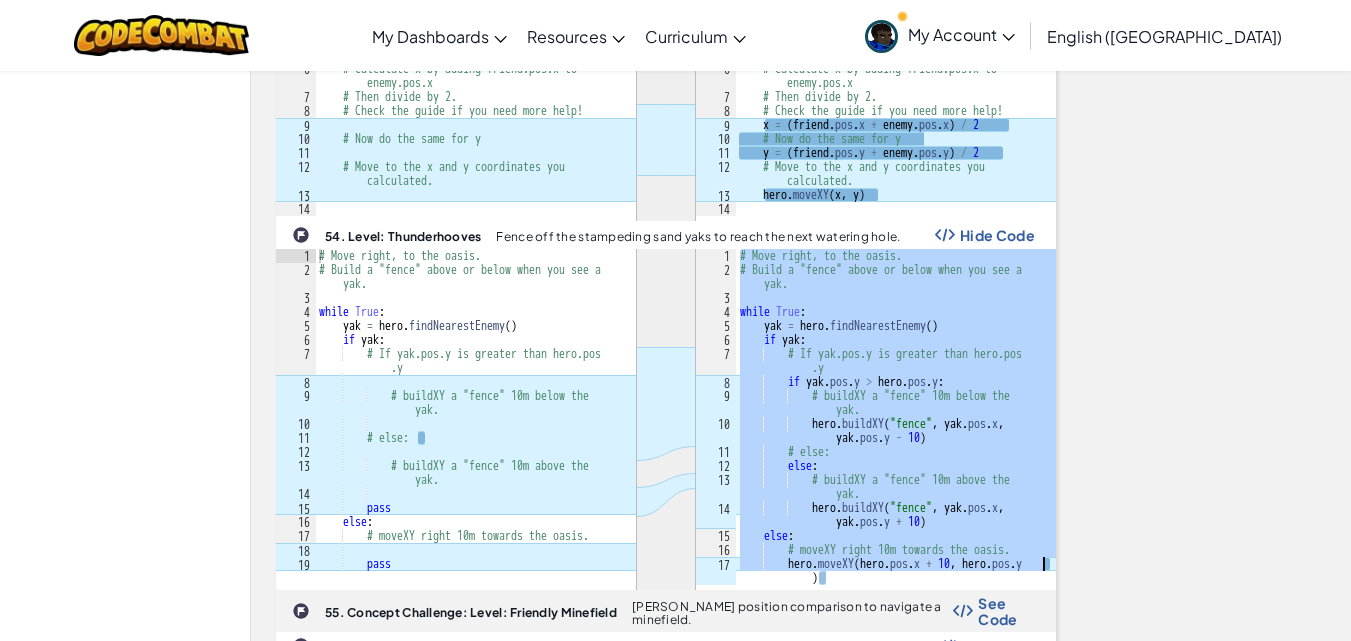 drag, startPoint x: 742, startPoint y: 197, endPoint x: 1057, endPoint y: 501, distance: 437.7682 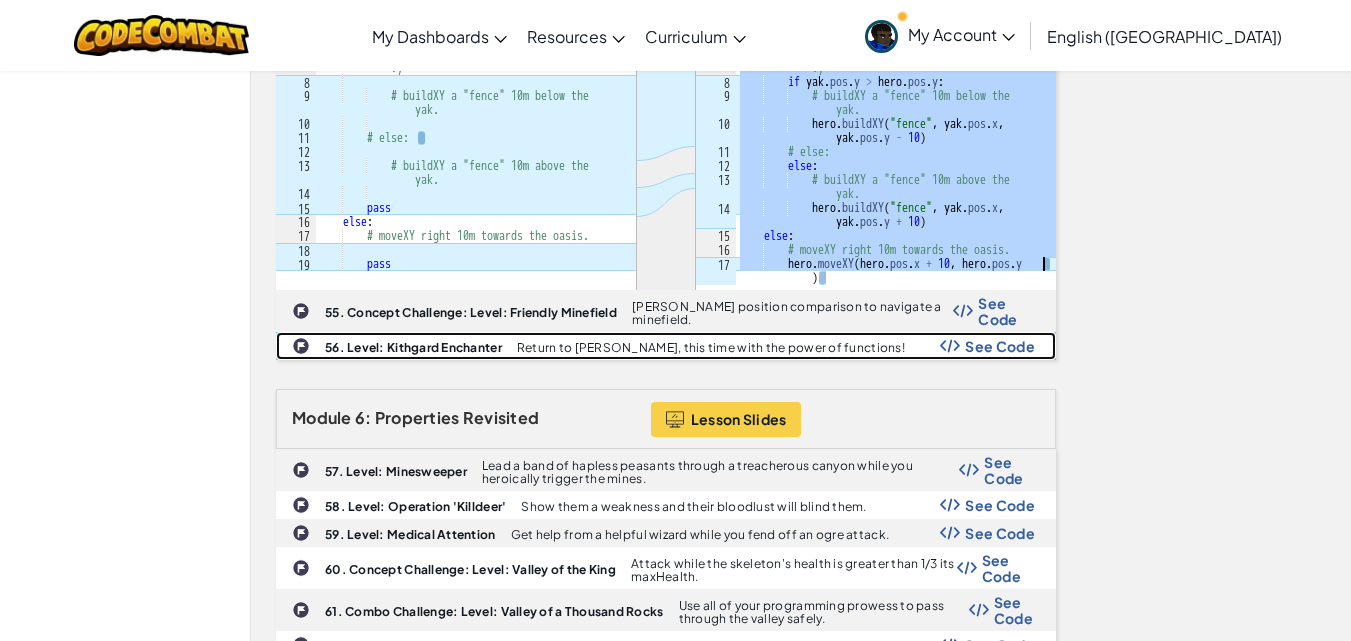 click on "See Code" at bounding box center (1000, 346) 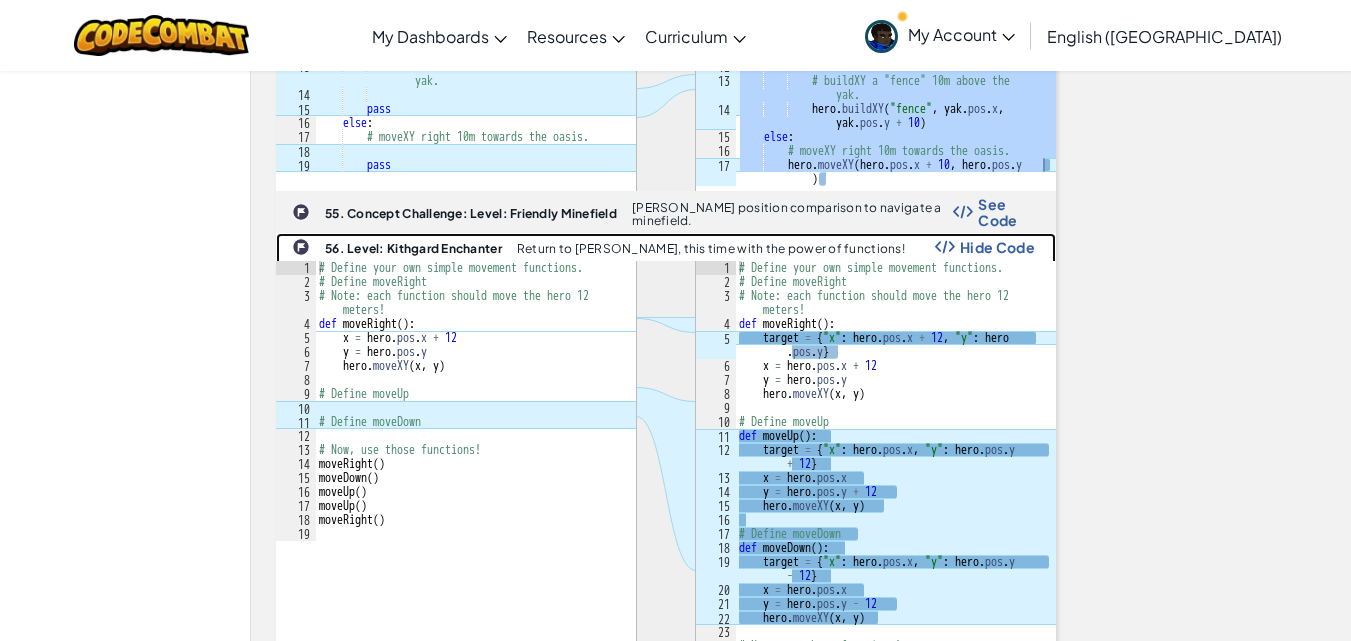 scroll, scrollTop: 3600, scrollLeft: 0, axis: vertical 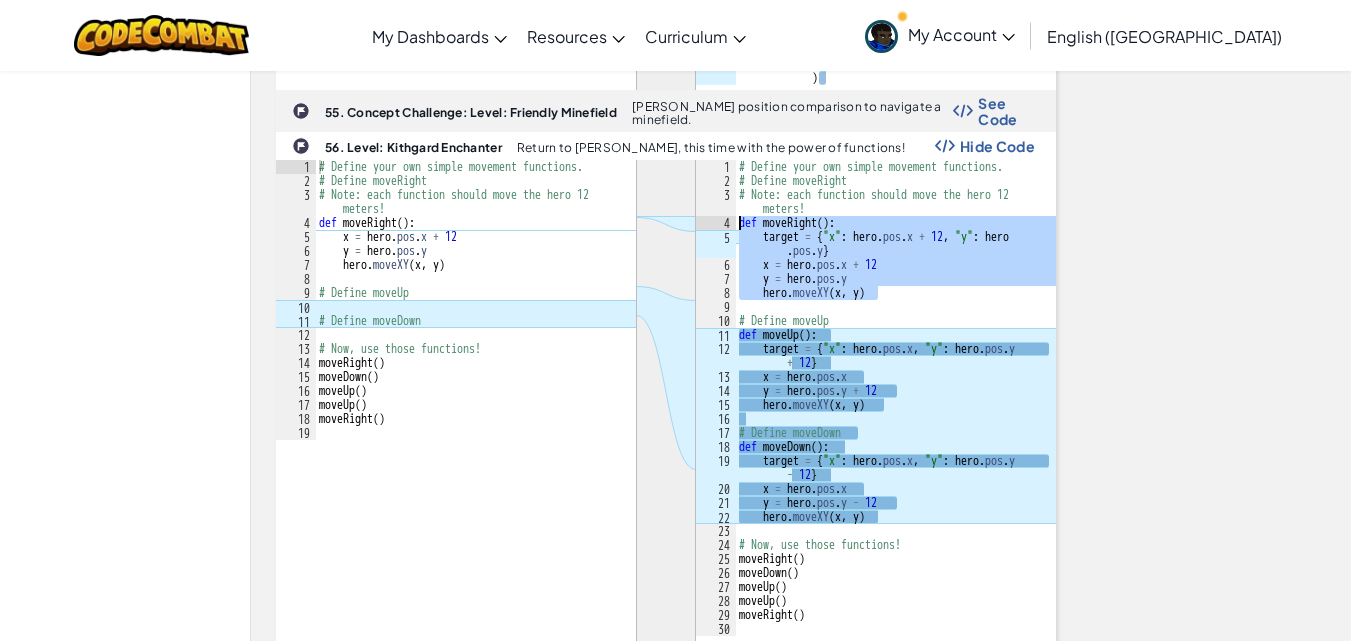 drag, startPoint x: 880, startPoint y: 215, endPoint x: 632, endPoint y: 142, distance: 258.52078 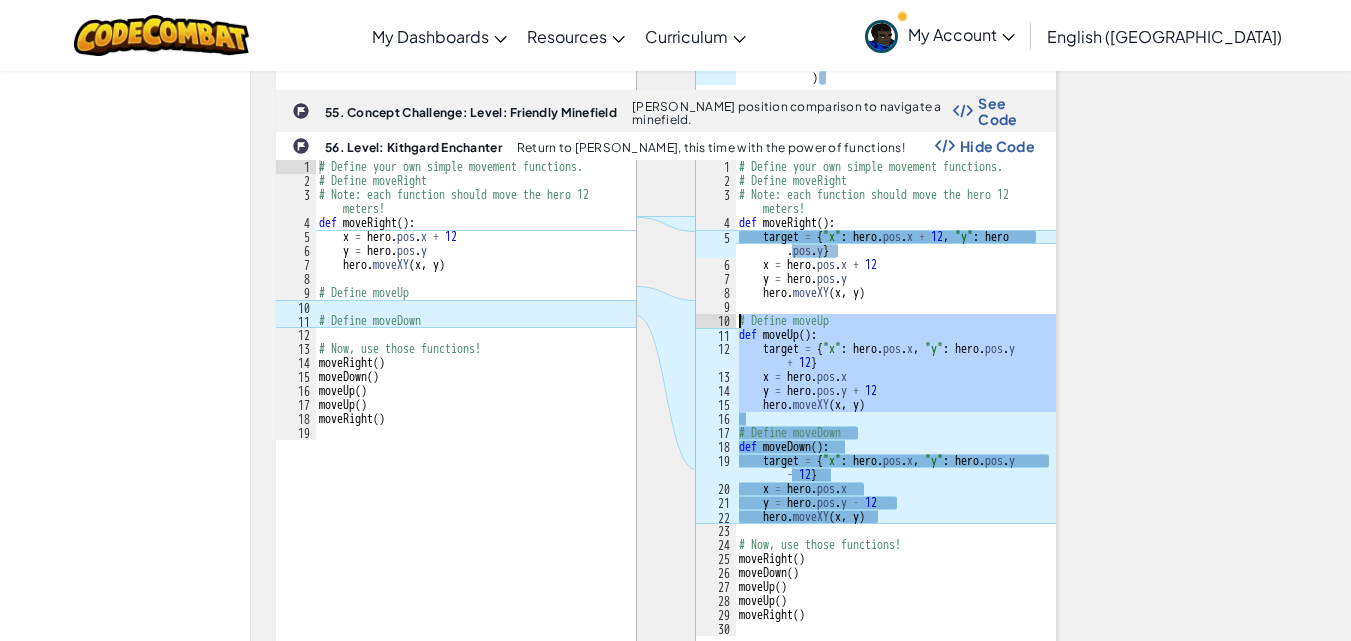 drag, startPoint x: 769, startPoint y: 339, endPoint x: 587, endPoint y: 241, distance: 206.70752 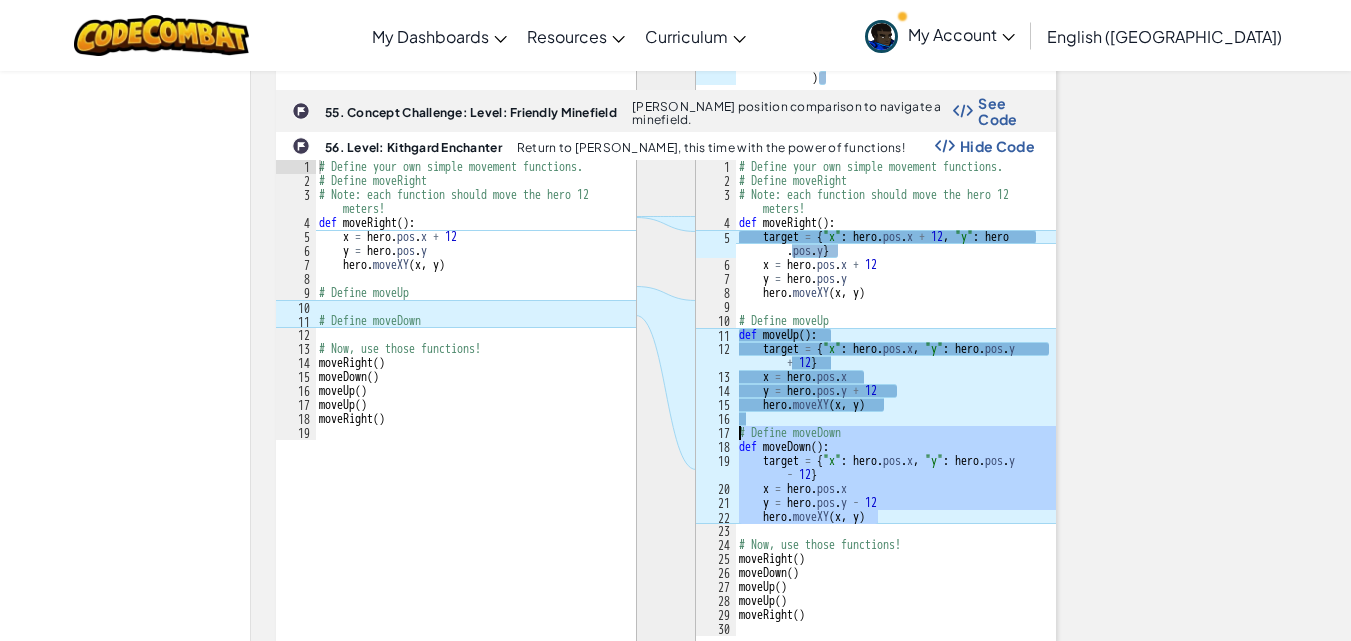 drag, startPoint x: 891, startPoint y: 441, endPoint x: 679, endPoint y: 353, distance: 229.53867 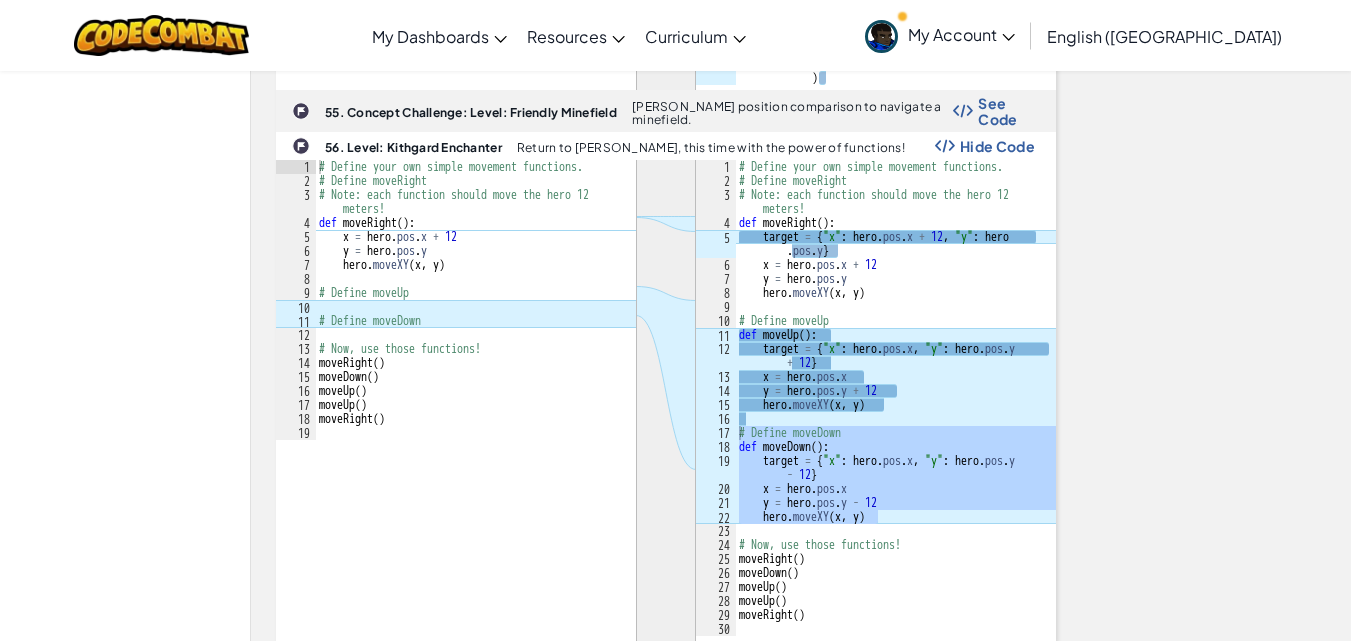 click on "Module
1:
Expressions       Lesson Slides             1. Challenge Level: Friend and Foe
A brawl in the [PERSON_NAME]! Pick out friend from foe and prepare for a battle.
See Code
2. Challenge Level: [PERSON_NAME]
Singing with strings!
See Code
3. Challenge Level: Reward and Ruination
Time to prove you, in fact, can have the cake and eat it too.
See Code
4. Concept Challenge: Challenge Level: Air Rescue Service
Concatenate strings to save peasants.
See Code
5. Challenge Level: The Wizard's Door
Use mathematical programming to find the door to the wizards' secret lair.
See Code
6. Challenge Level: The Wizard's Haunt
Explore the wizards' hideout in search of more secrets.
See Code
7. Challenge Level: The Wizard's Plane
See Code" at bounding box center (801, -734) 